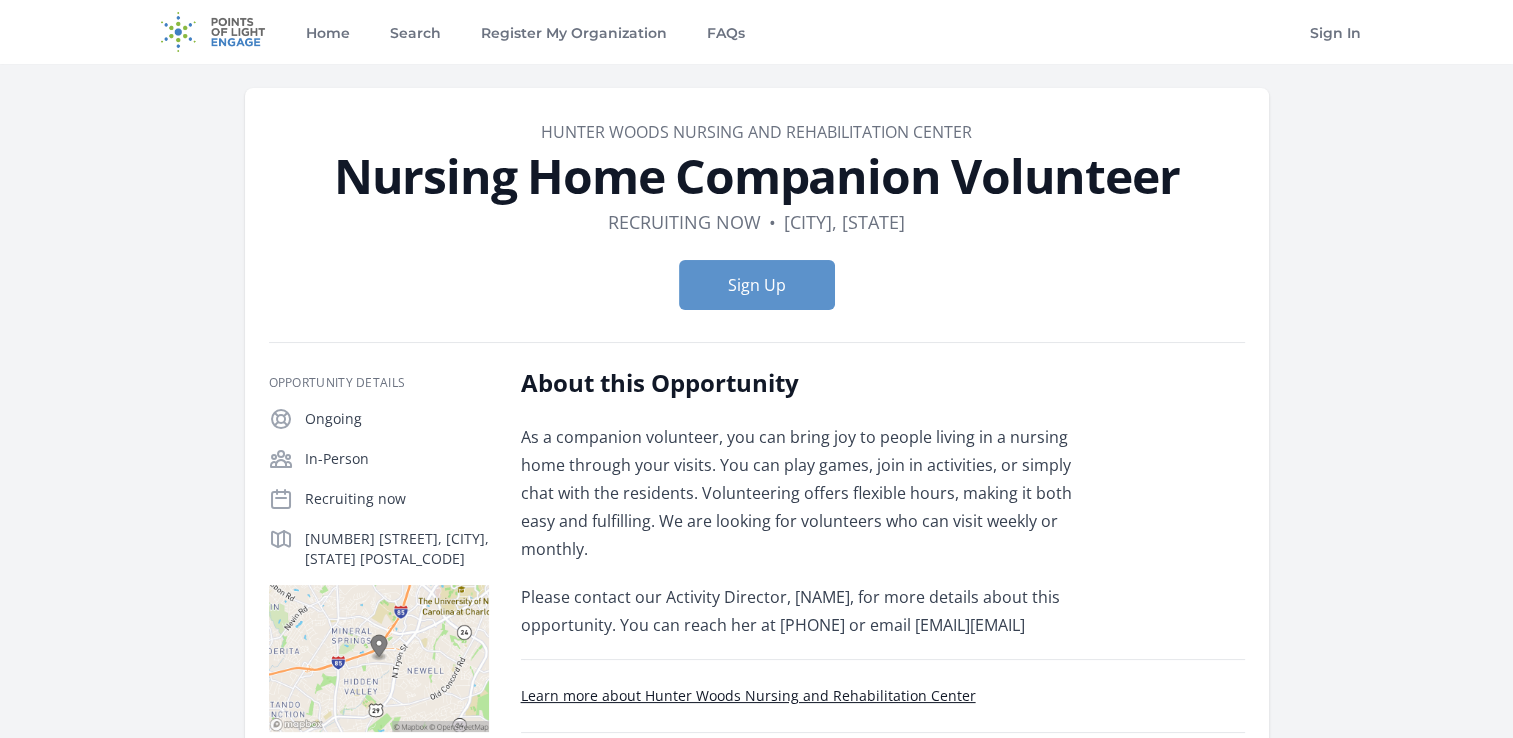 scroll, scrollTop: 15, scrollLeft: 0, axis: vertical 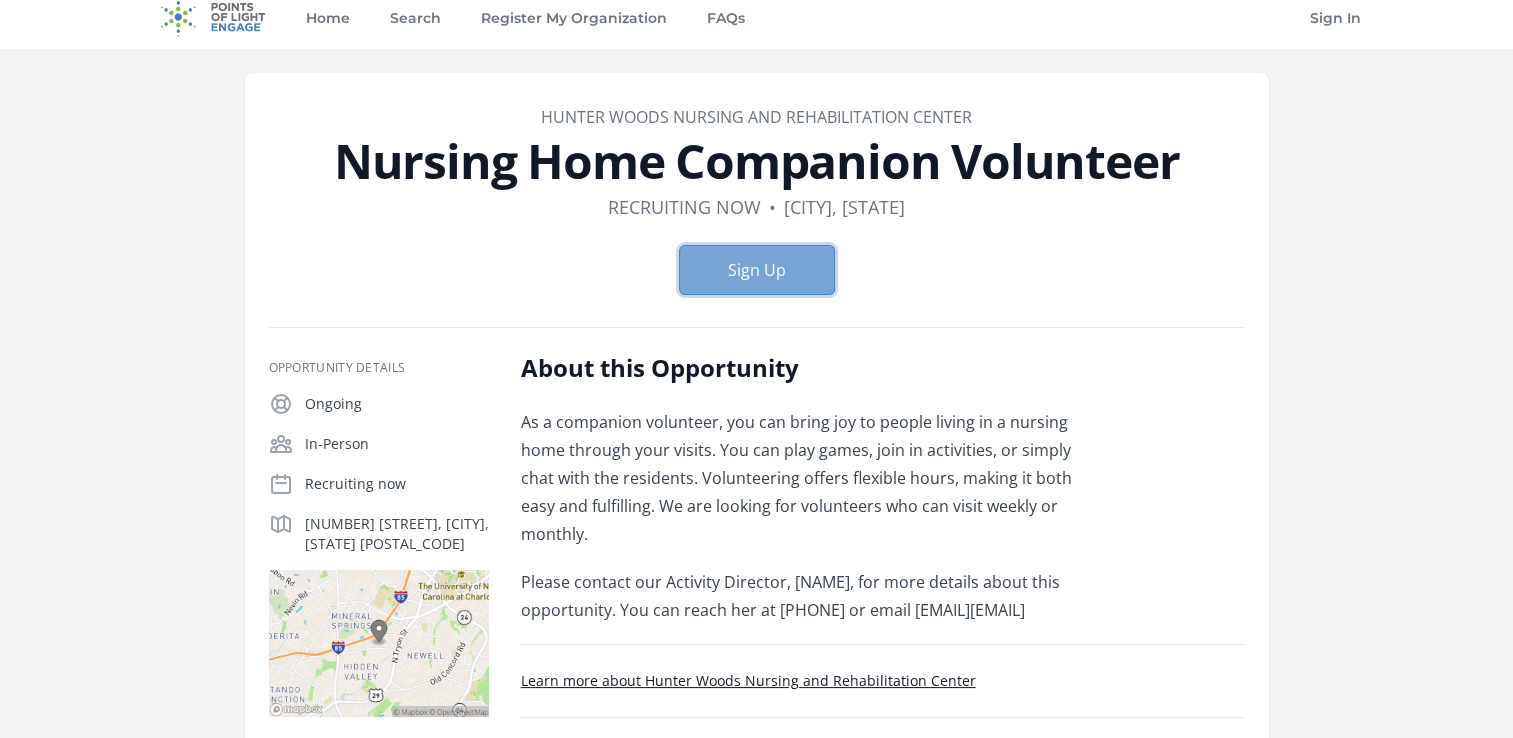 click on "Sign Up" at bounding box center [757, 270] 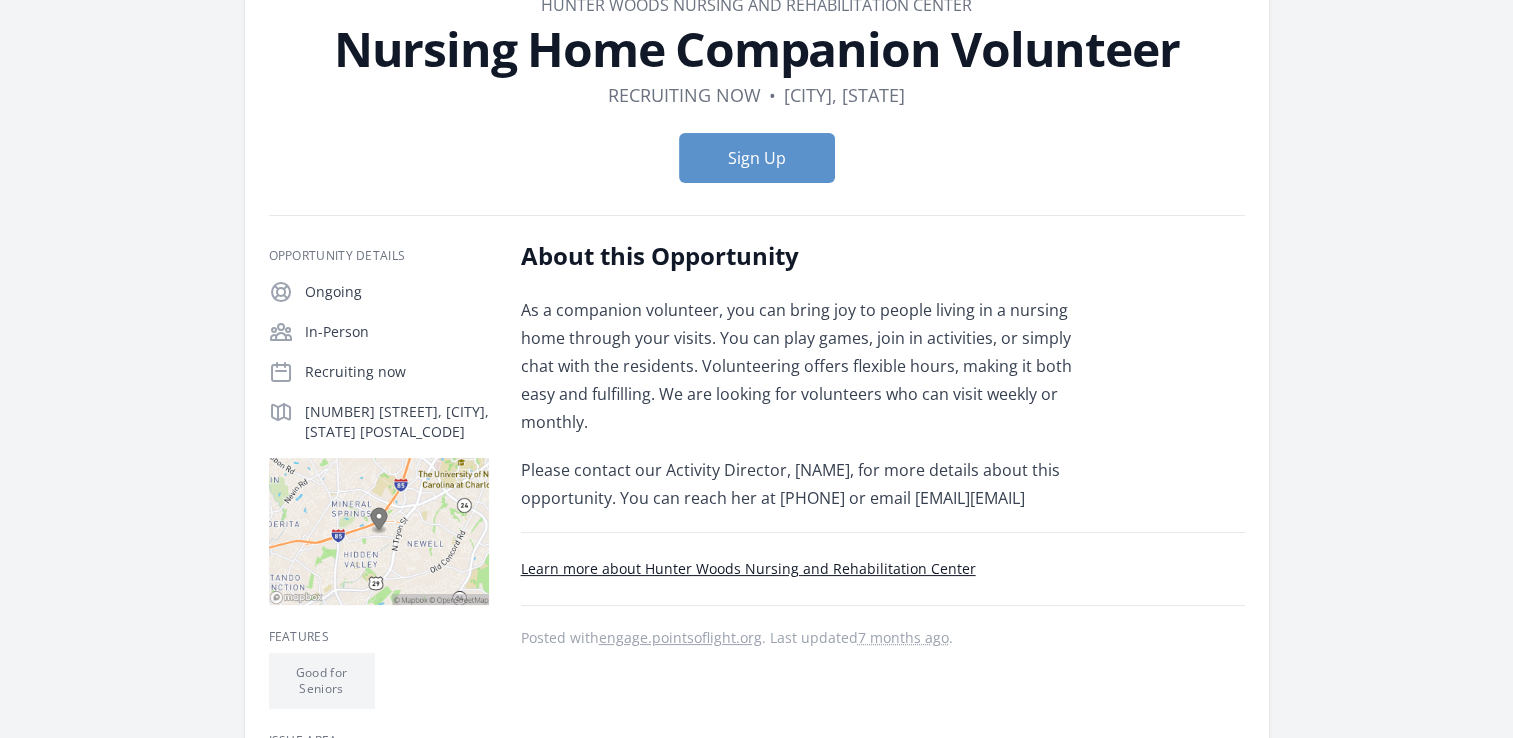 scroll, scrollTop: 172, scrollLeft: 0, axis: vertical 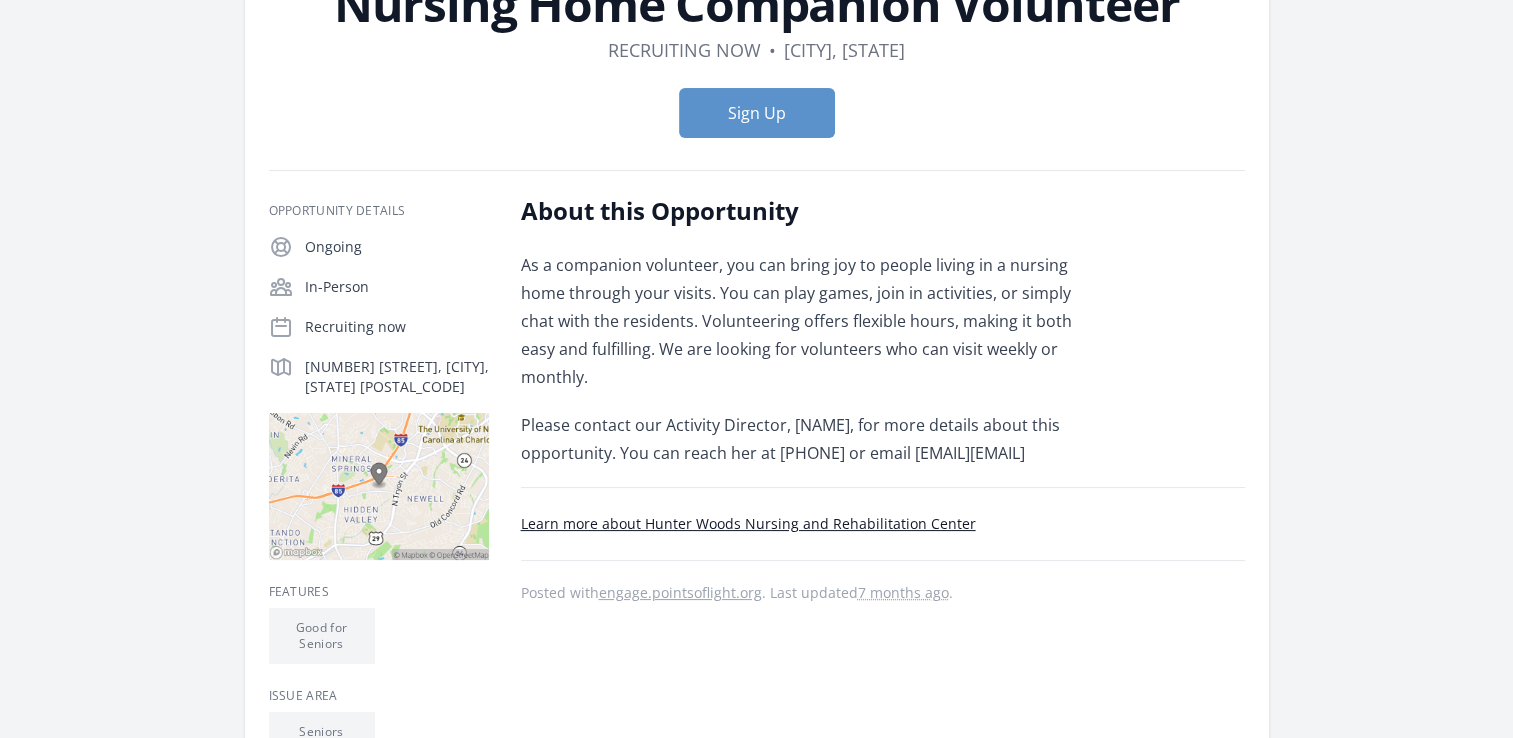 drag, startPoint x: 519, startPoint y: 454, endPoint x: 780, endPoint y: 450, distance: 261.03064 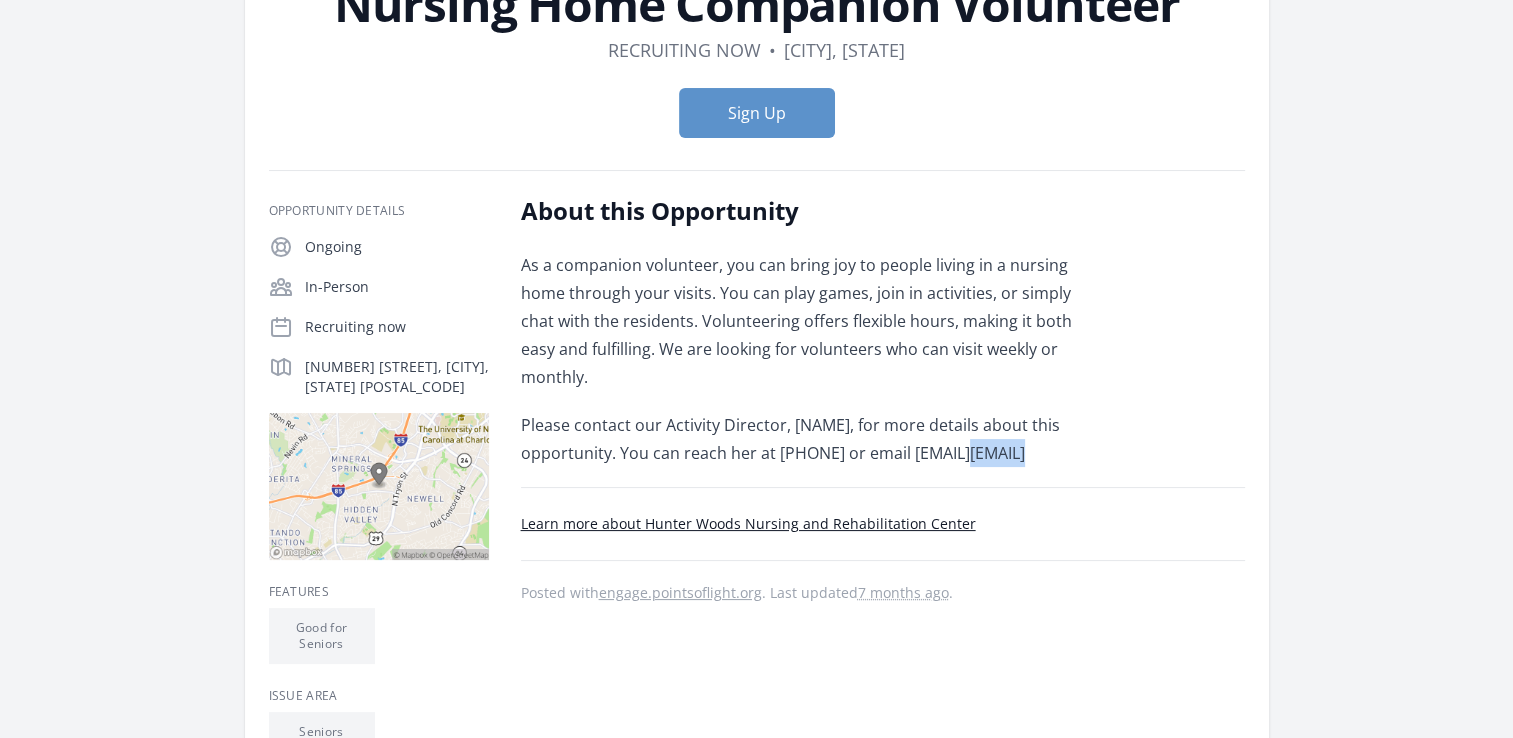 drag, startPoint x: 783, startPoint y: 459, endPoint x: 536, endPoint y: 447, distance: 247.29132 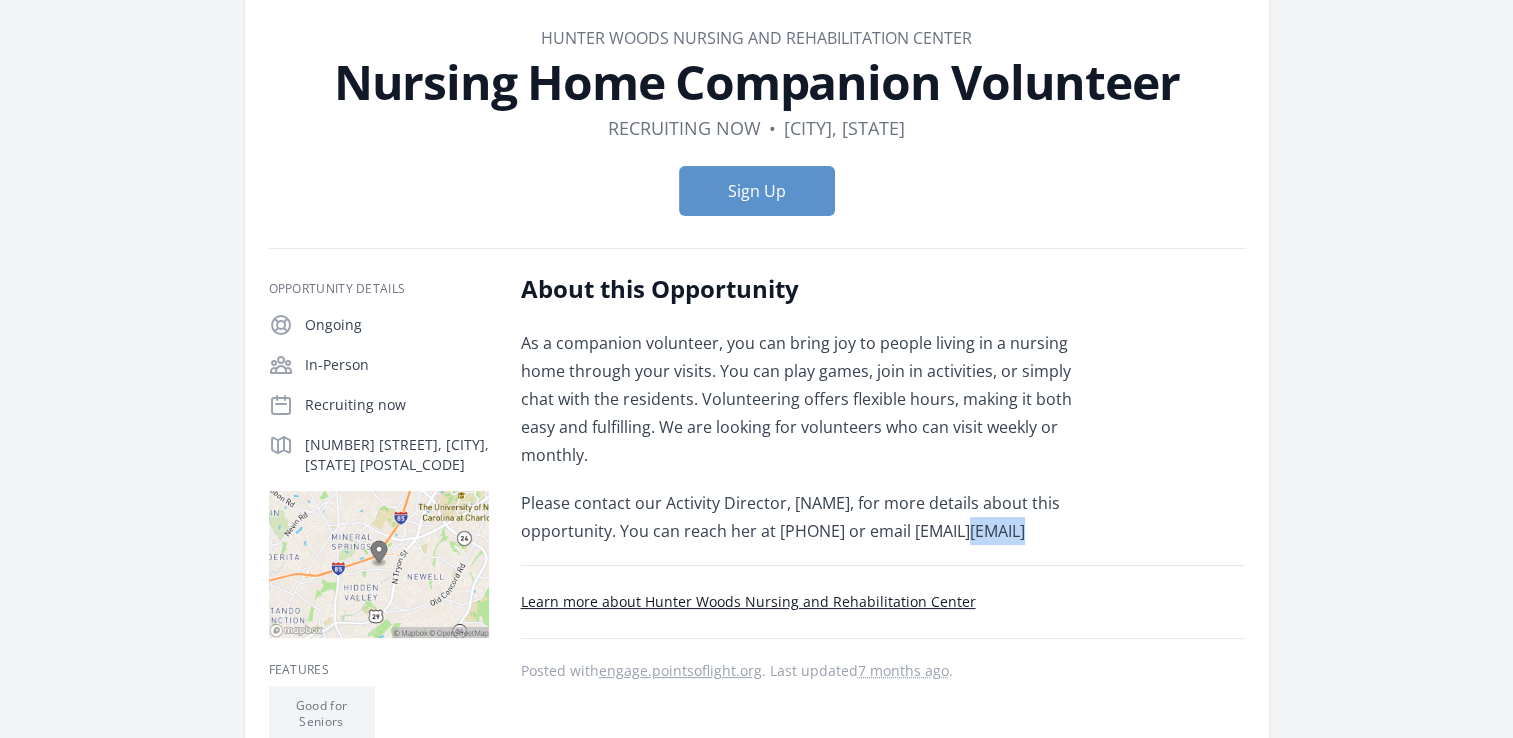 scroll, scrollTop: 92, scrollLeft: 0, axis: vertical 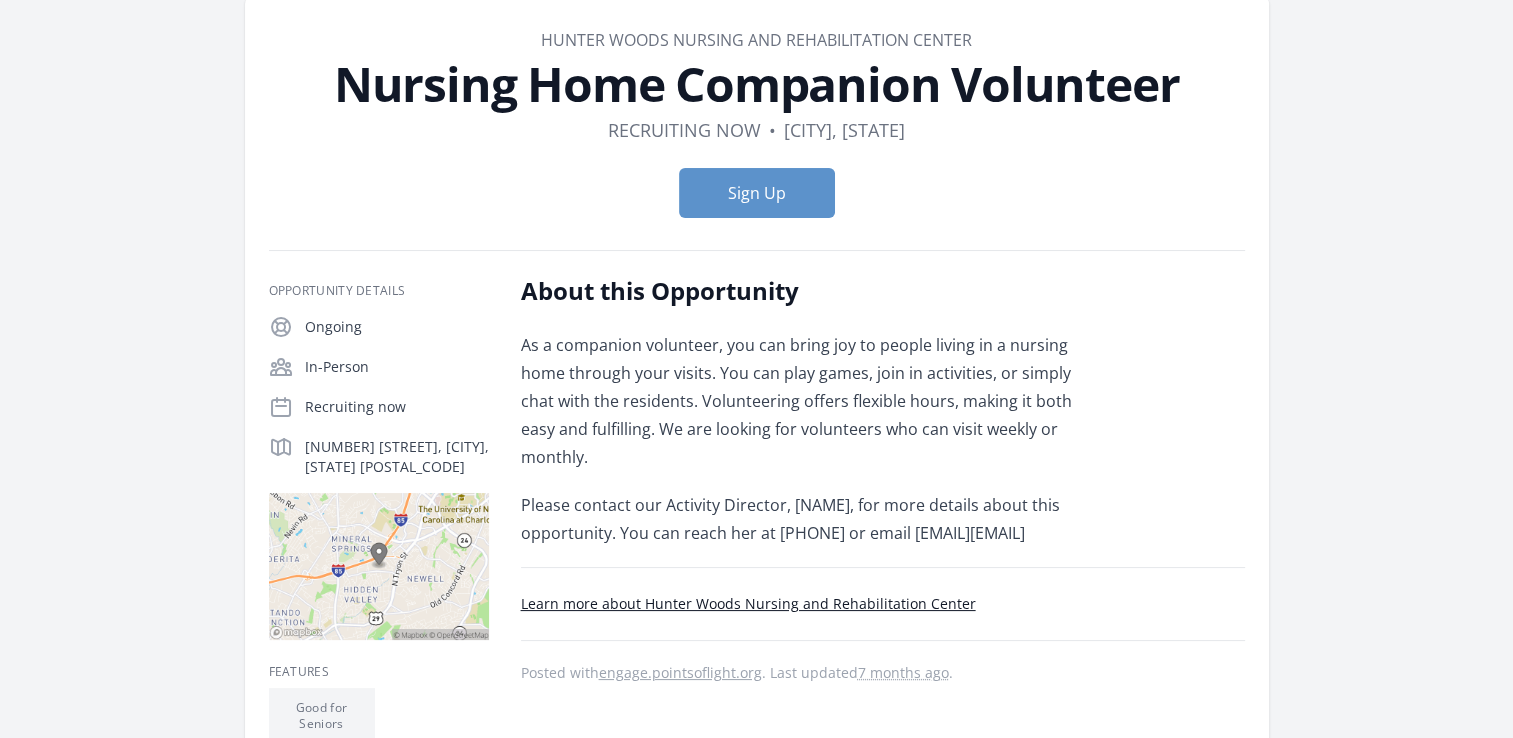 drag, startPoint x: 762, startPoint y: 186, endPoint x: 897, endPoint y: 140, distance: 142.62187 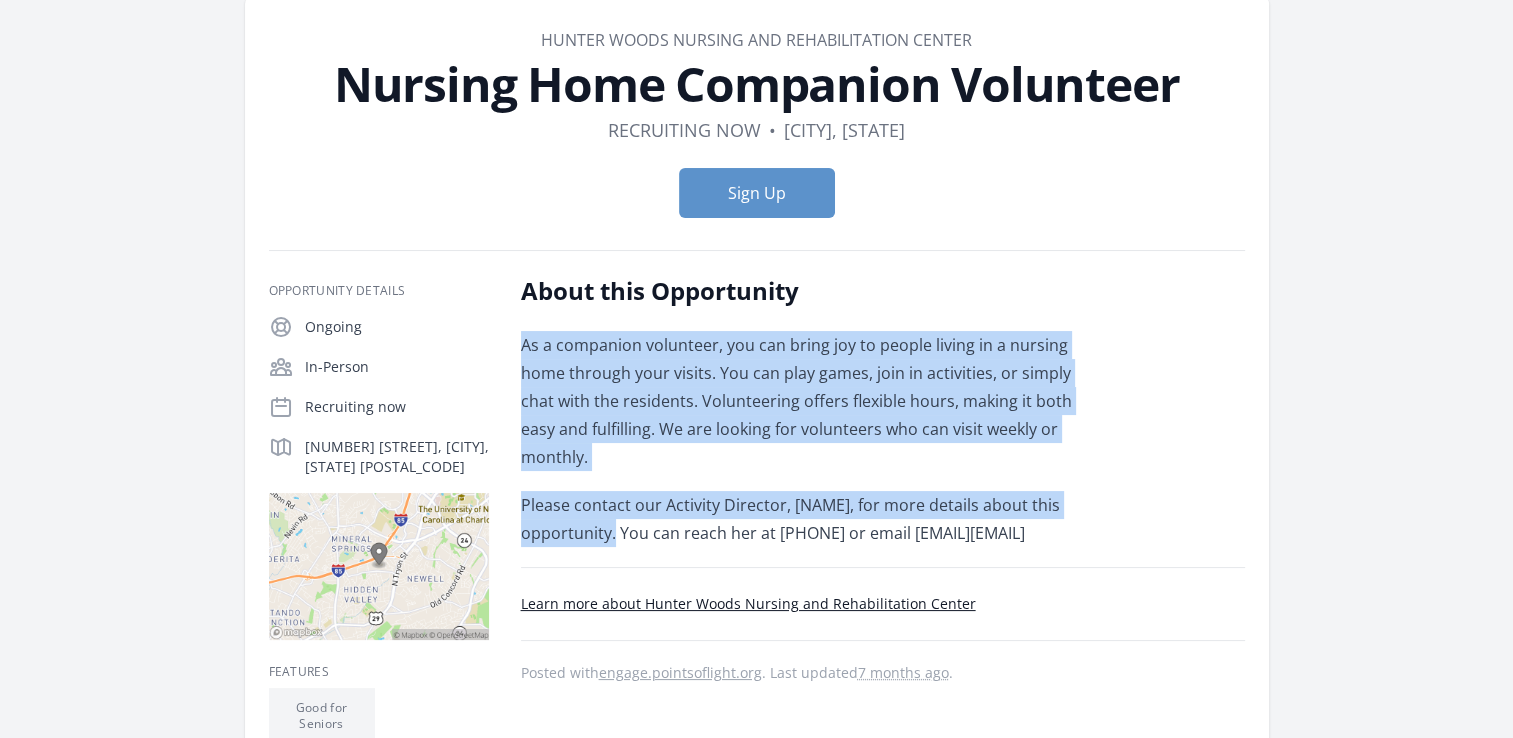 drag, startPoint x: 515, startPoint y: 344, endPoint x: 614, endPoint y: 516, distance: 198.45654 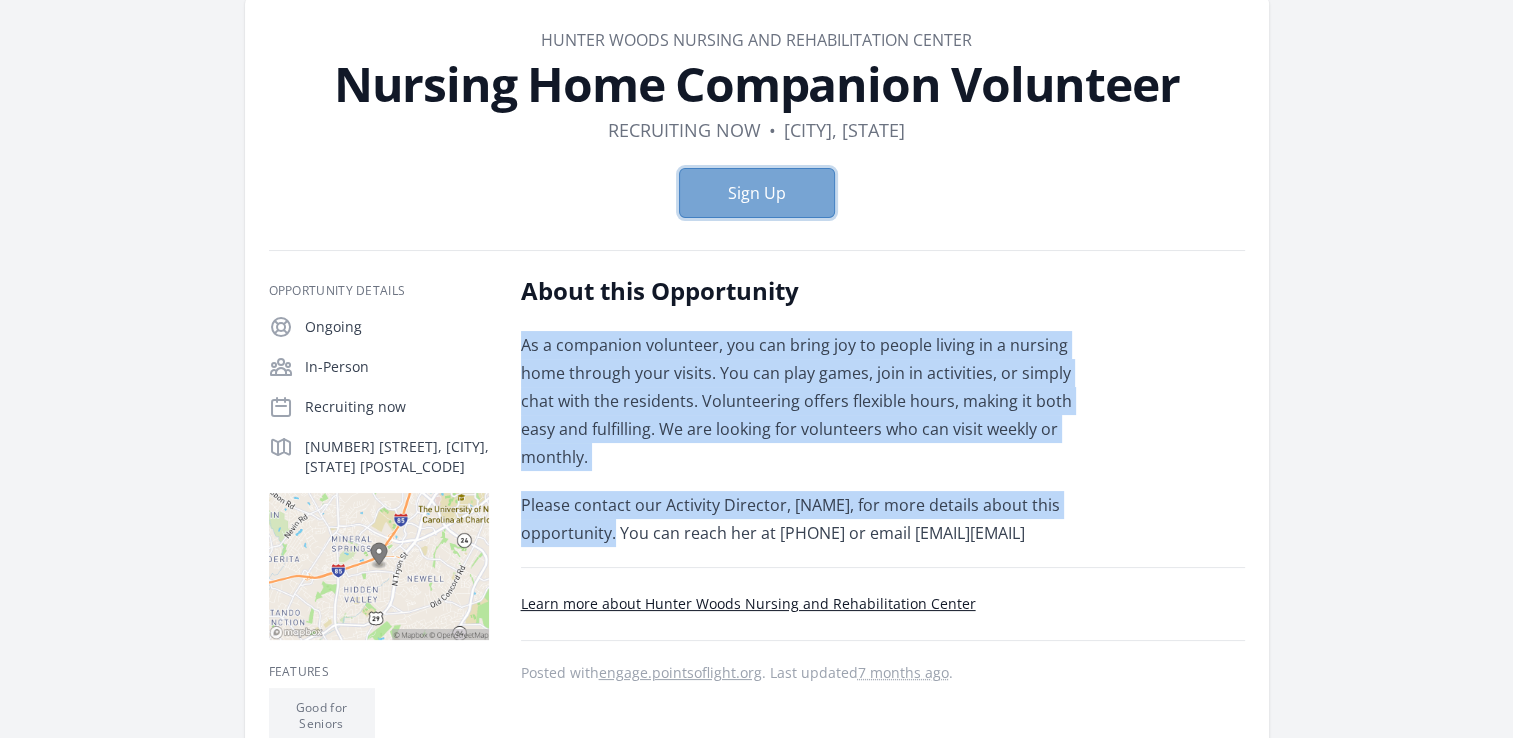 click on "Sign Up" at bounding box center (757, 193) 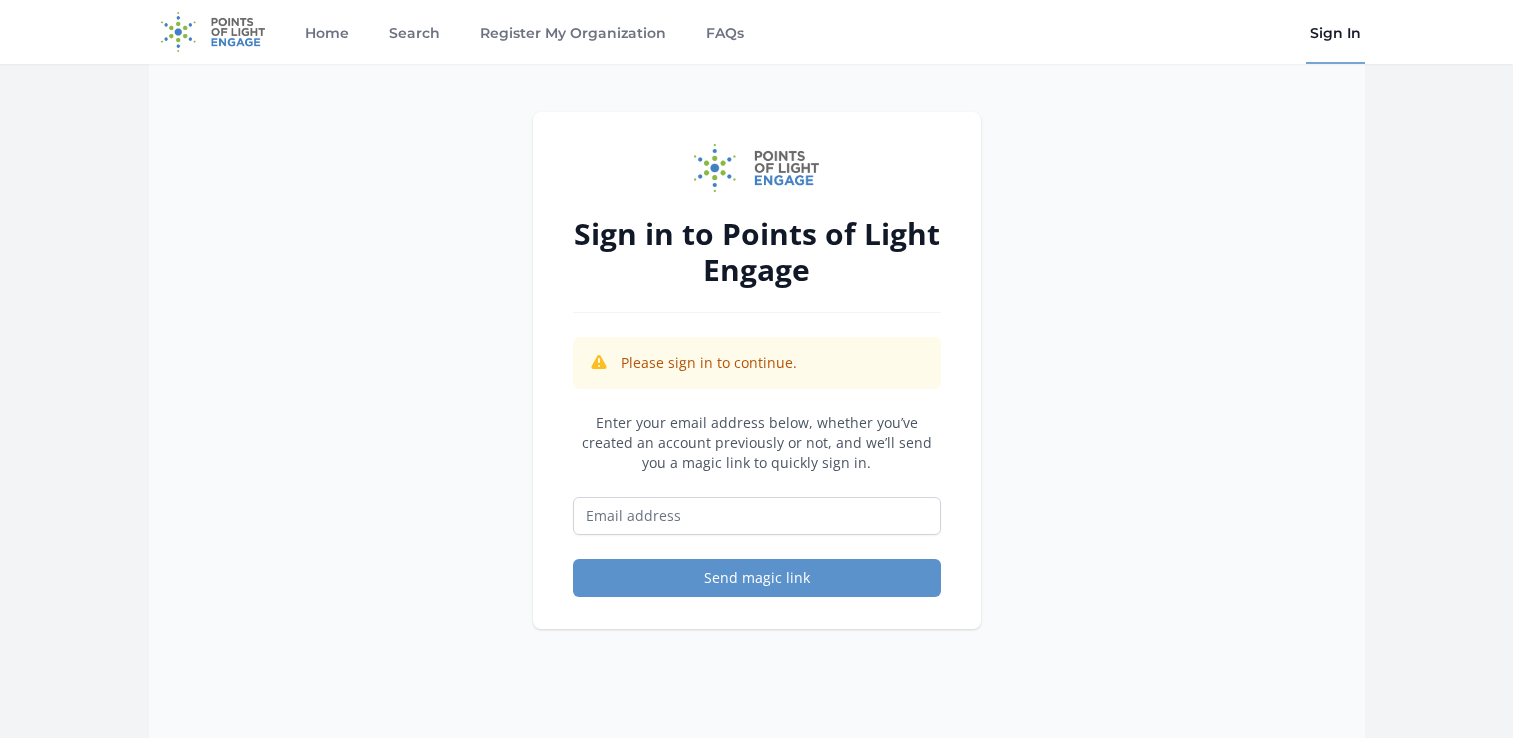 scroll, scrollTop: 0, scrollLeft: 0, axis: both 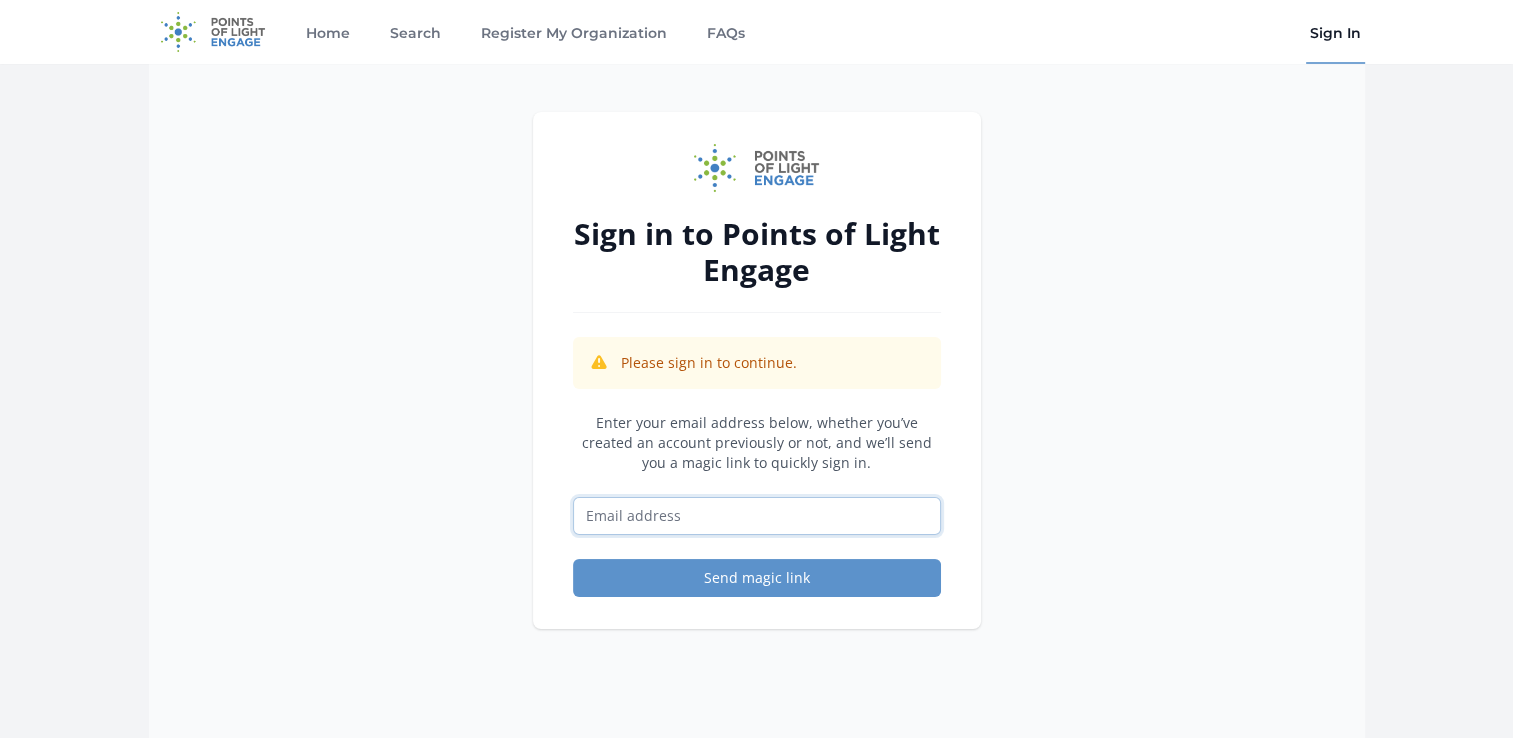 click at bounding box center (757, 516) 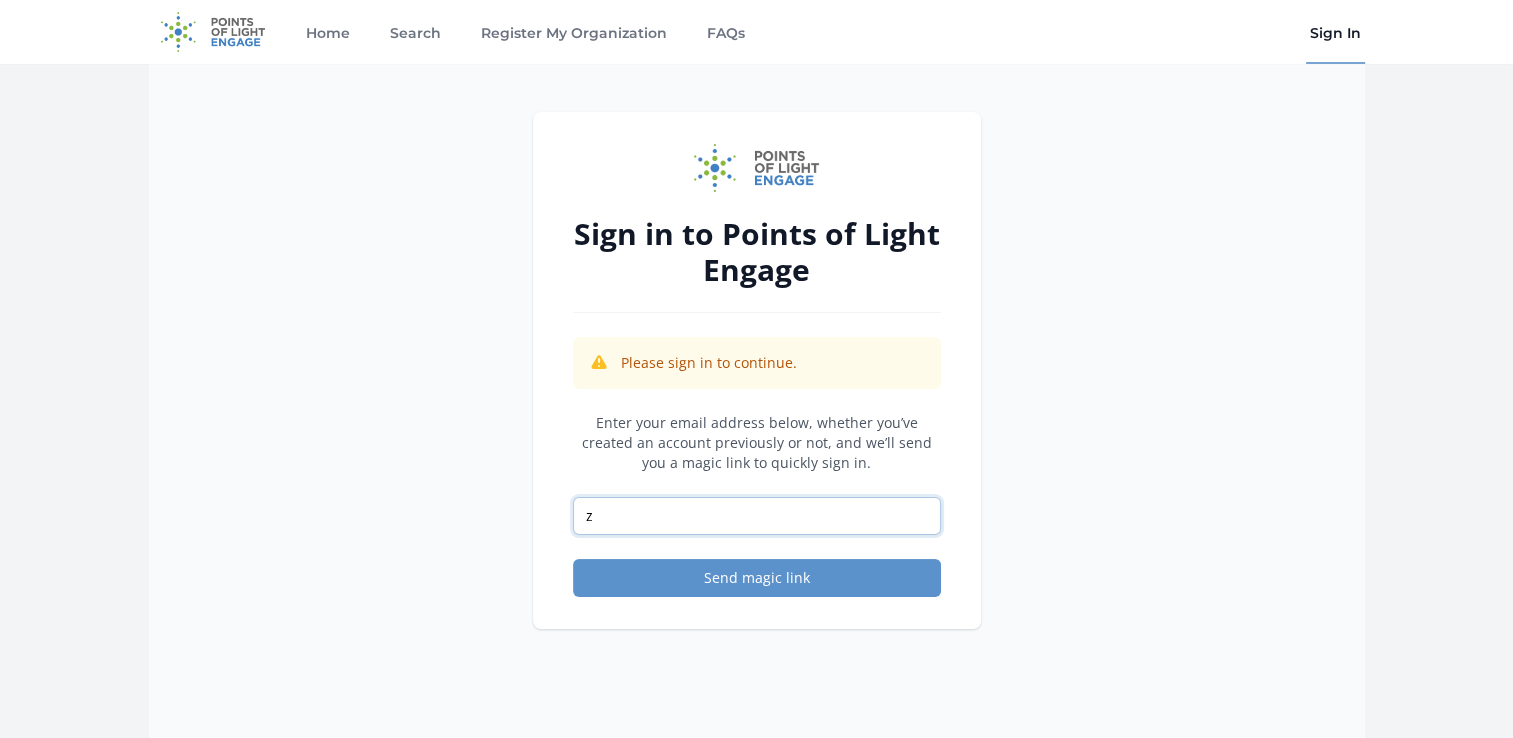 type on "zolameachem@gmail.com" 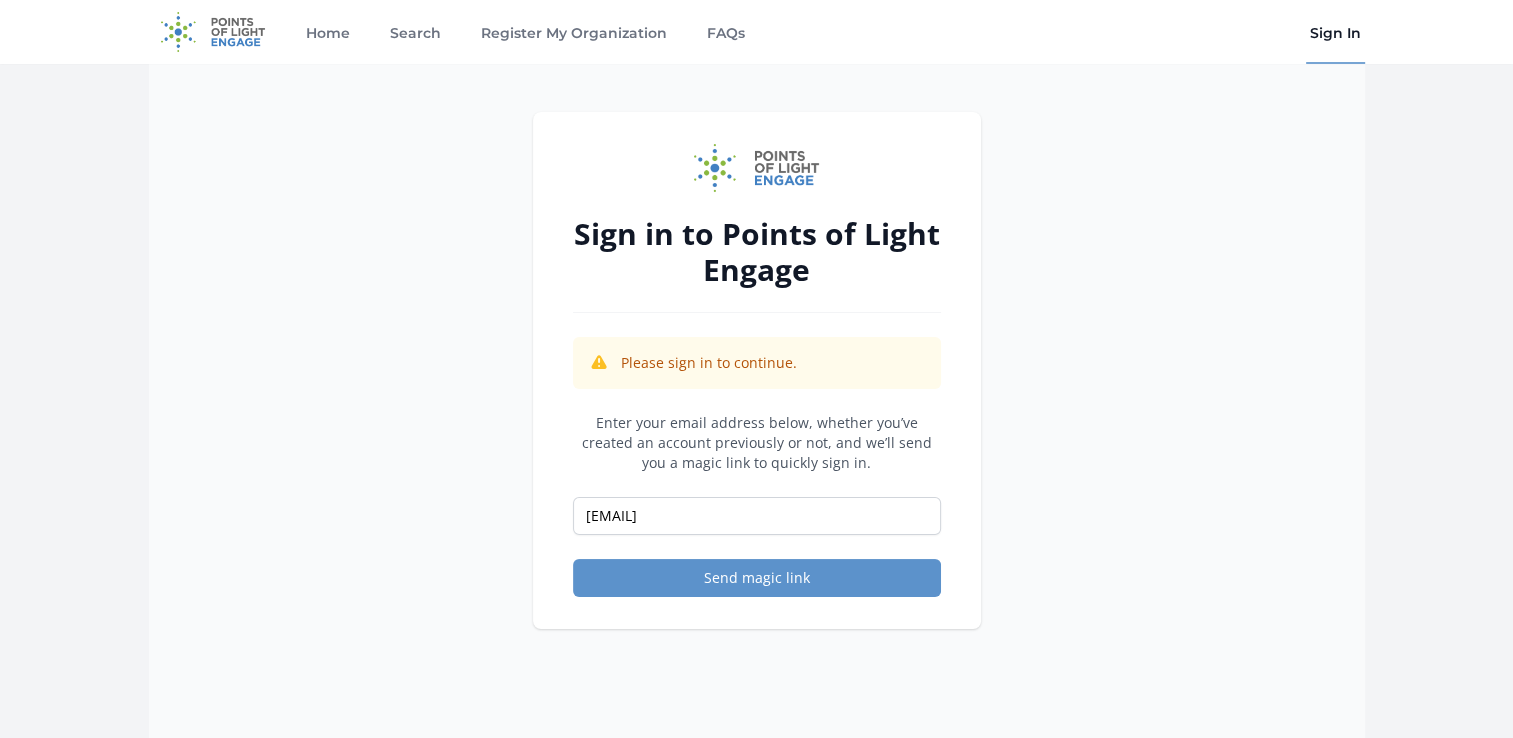 click on "Enter your email address below, whether you’ve created an account previously or not, and we’ll send you a magic link to quickly sign in.
zolameachem@gmail.com
Send magic link" at bounding box center [757, 505] 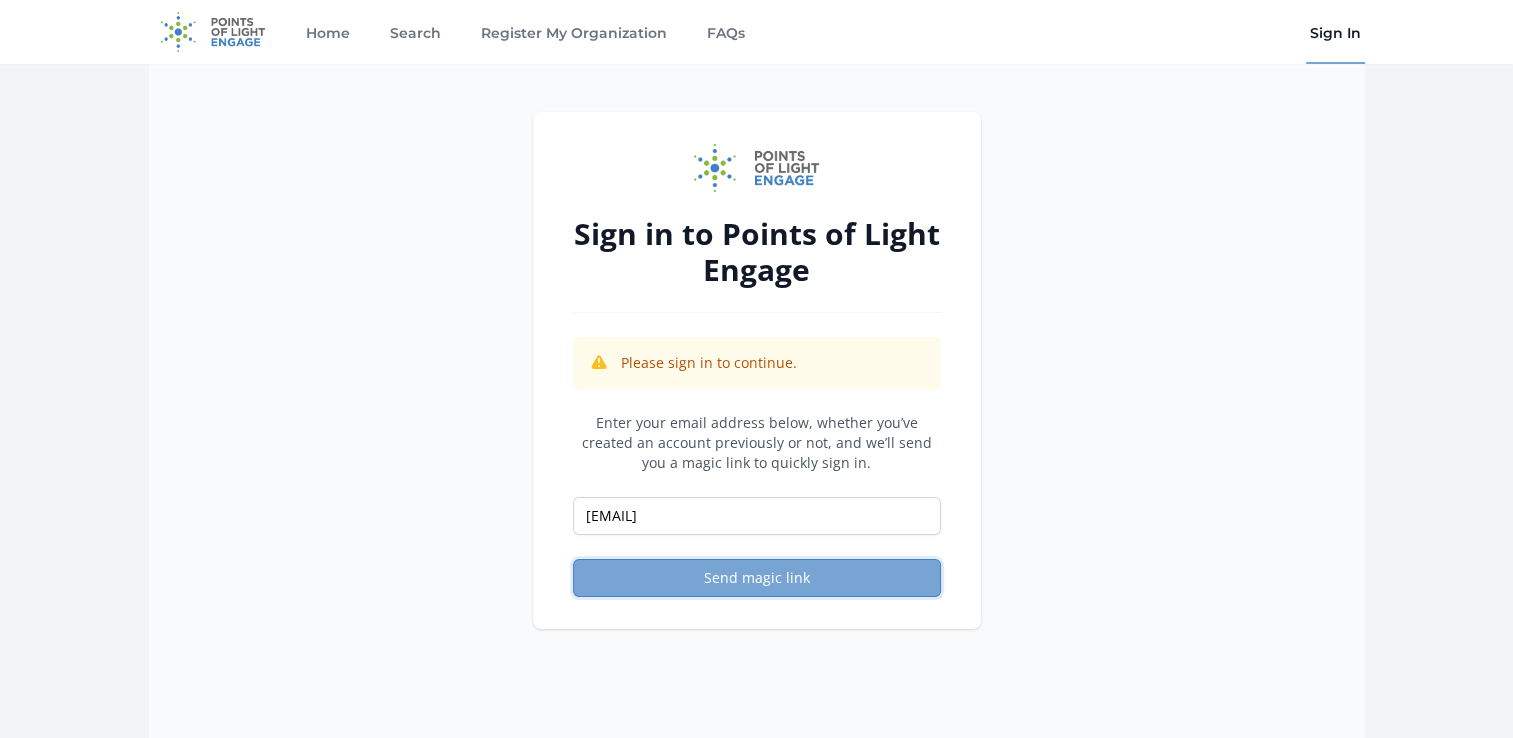 click on "Send magic link" at bounding box center [757, 578] 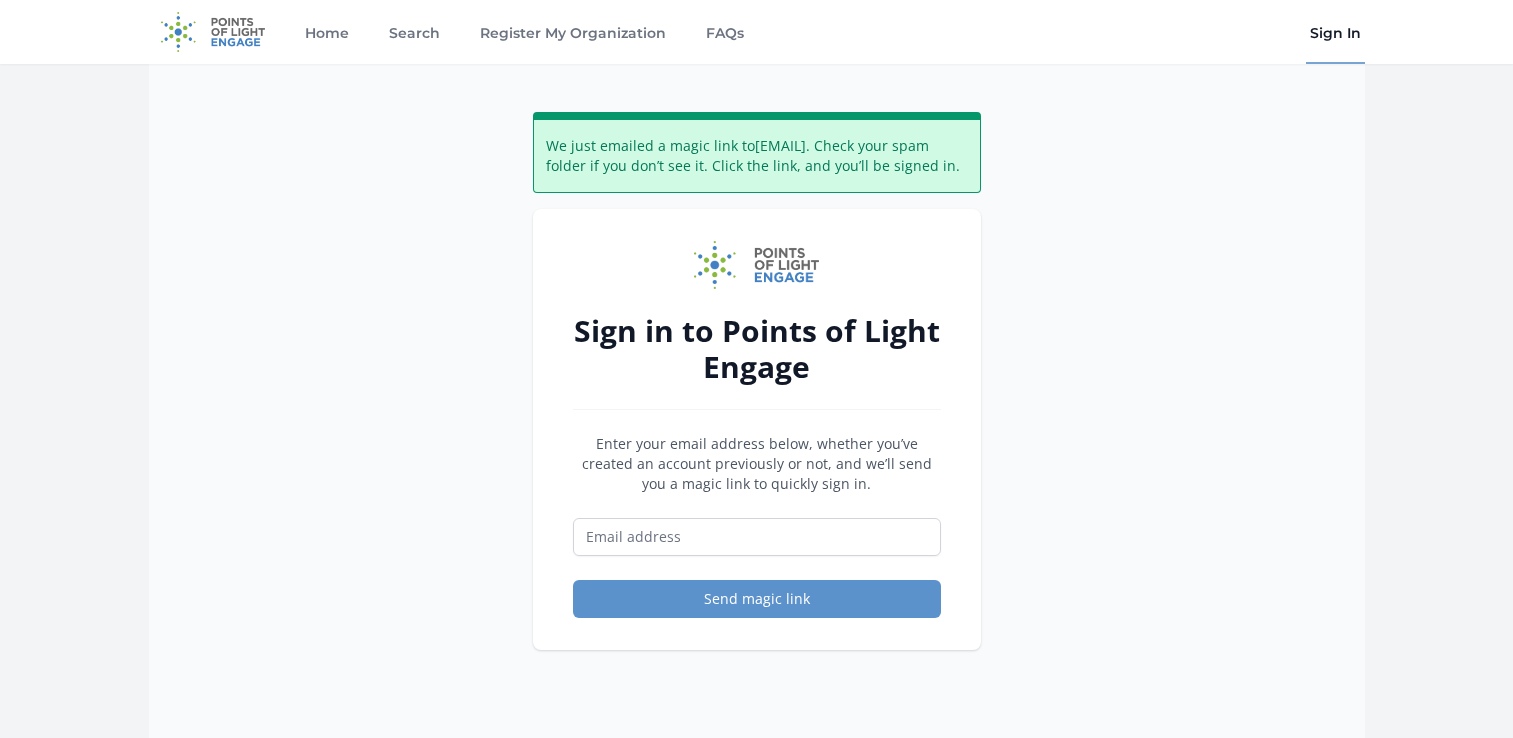 scroll, scrollTop: 0, scrollLeft: 0, axis: both 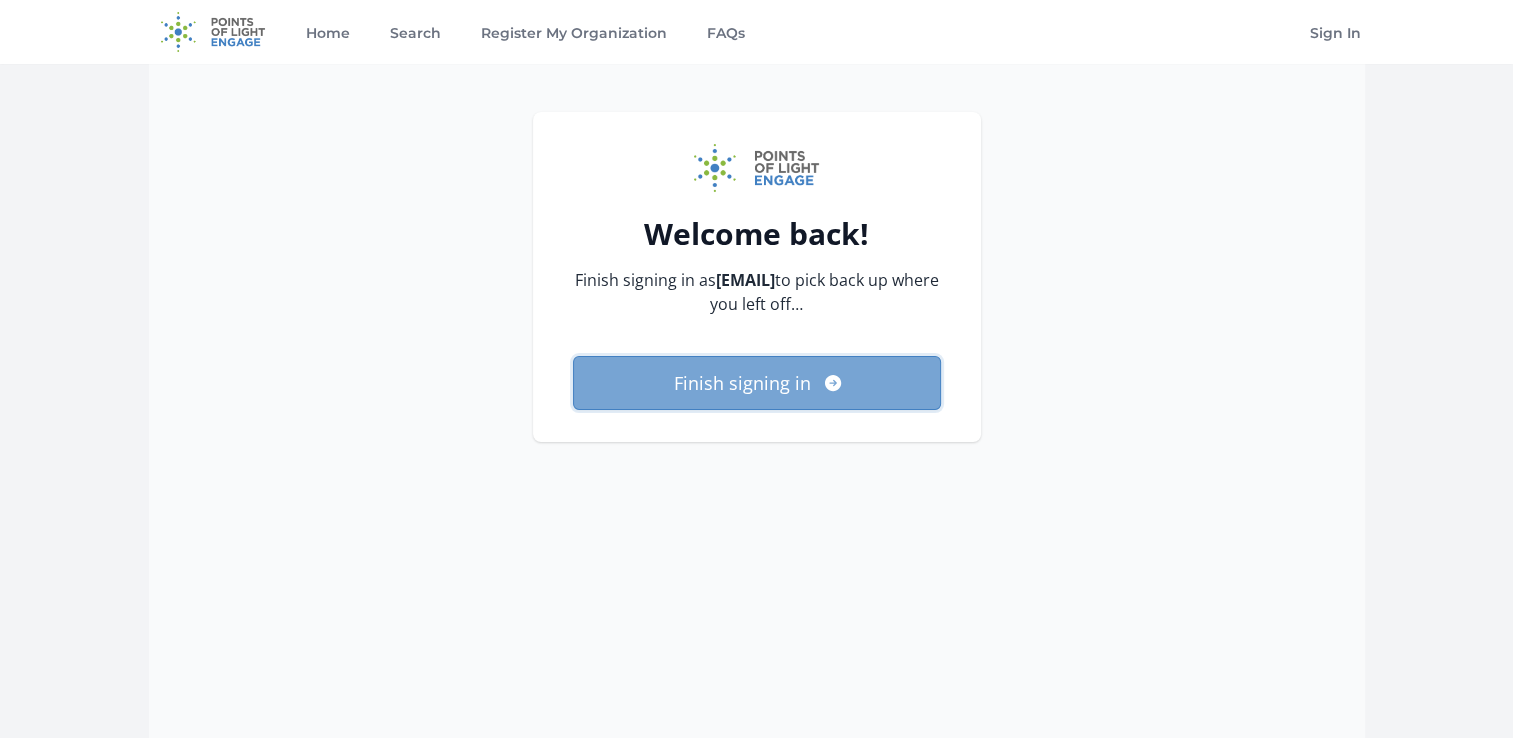 click on "Finish signing in" at bounding box center [757, 383] 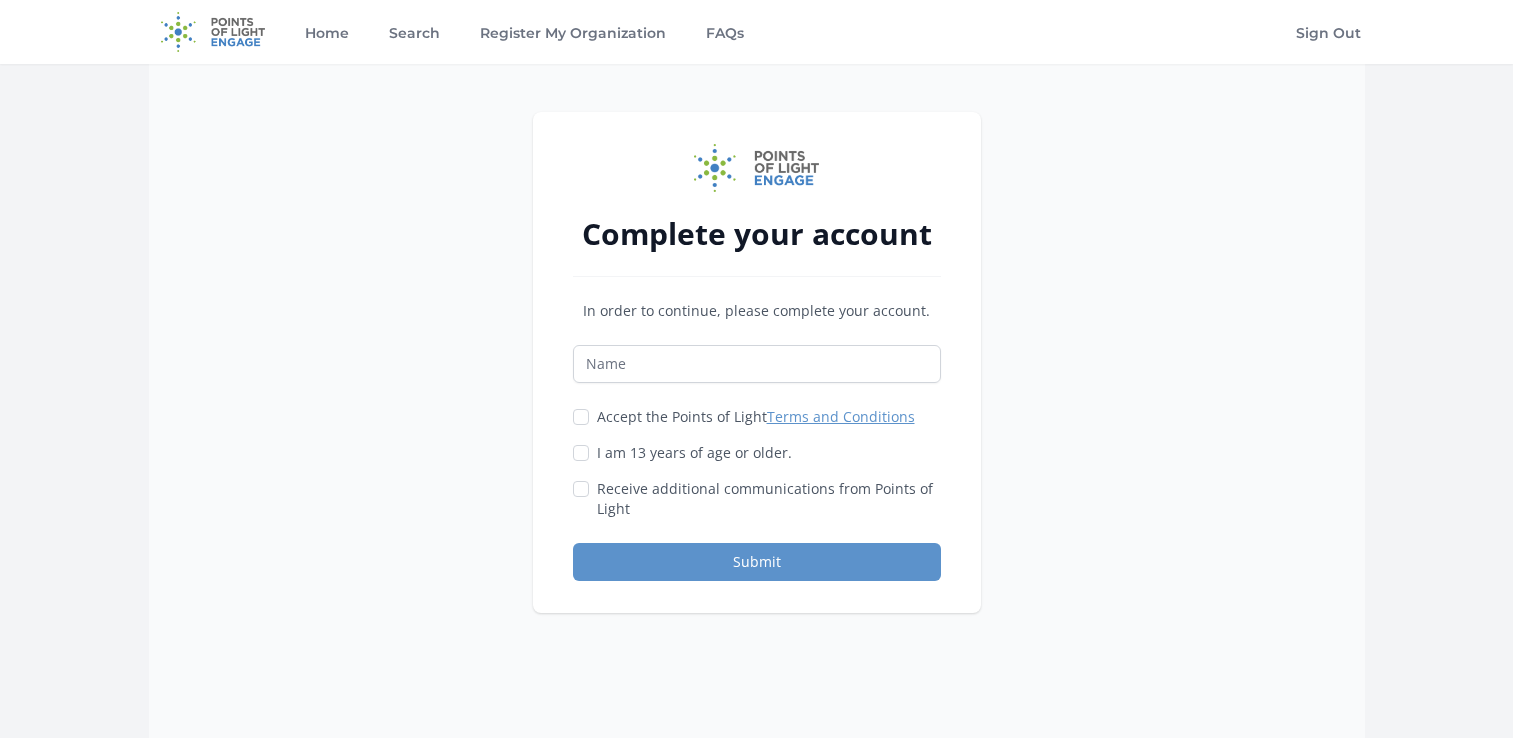 scroll, scrollTop: 0, scrollLeft: 0, axis: both 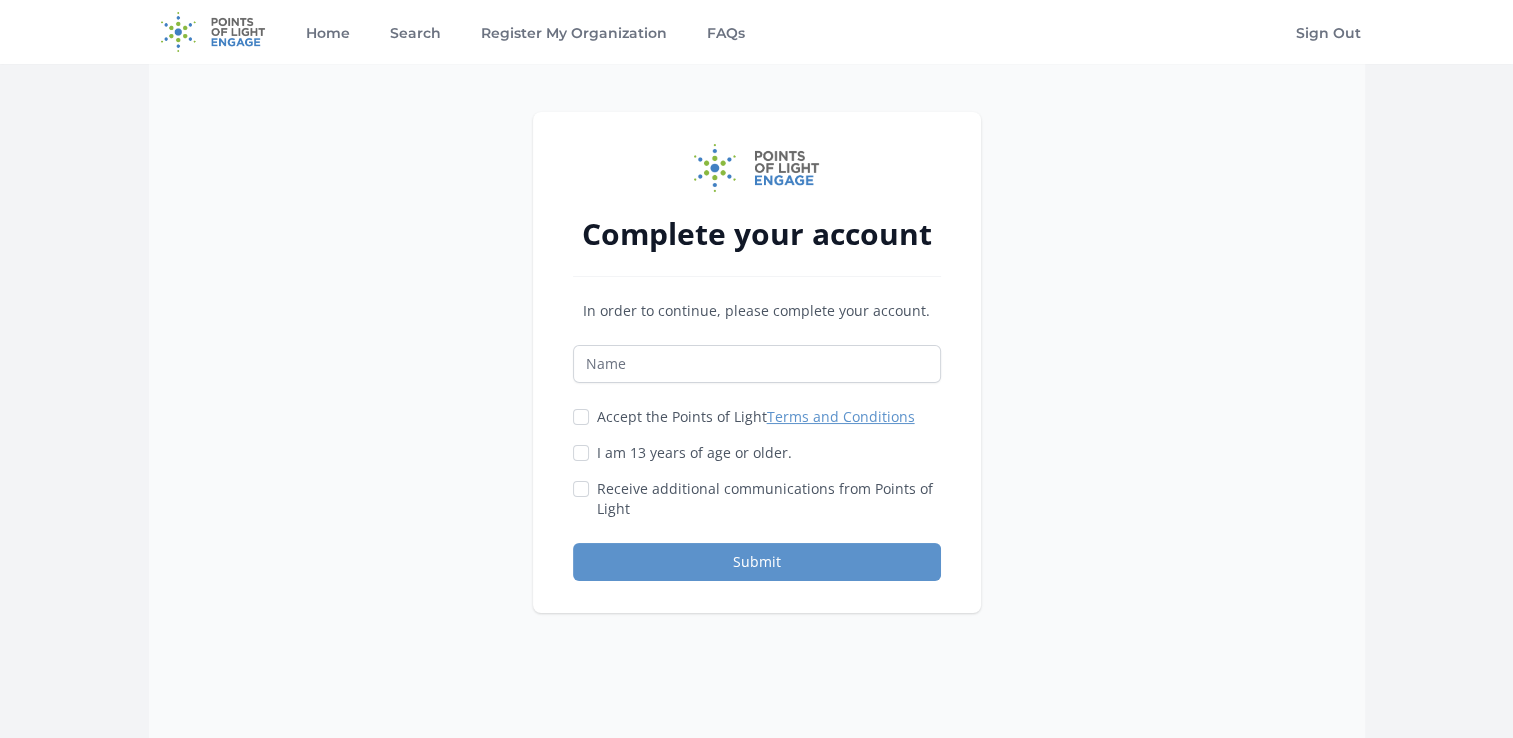 click on "In order to continue, please complete your account.
Accept the Points of Light  Terms and Conditions" at bounding box center [757, 441] 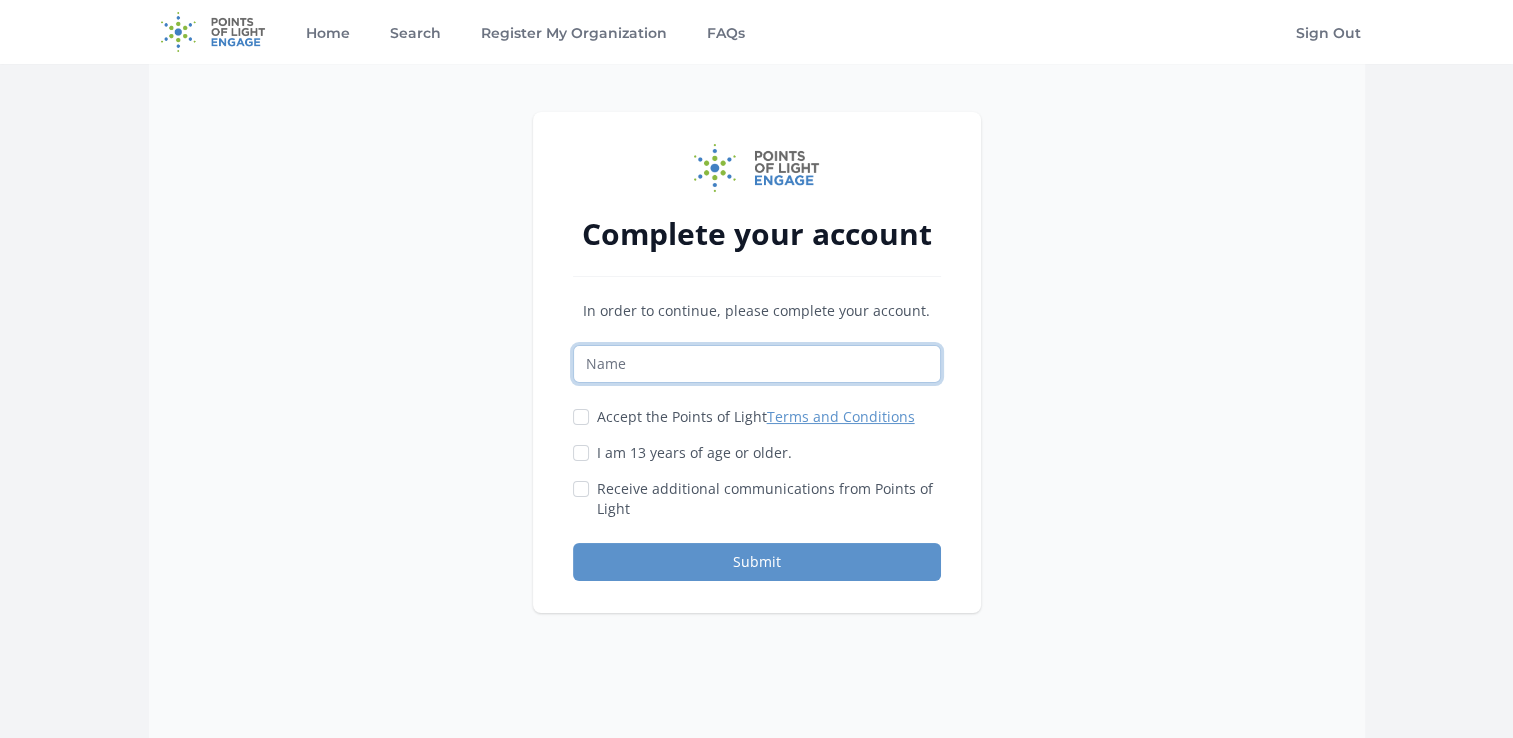 click at bounding box center [757, 364] 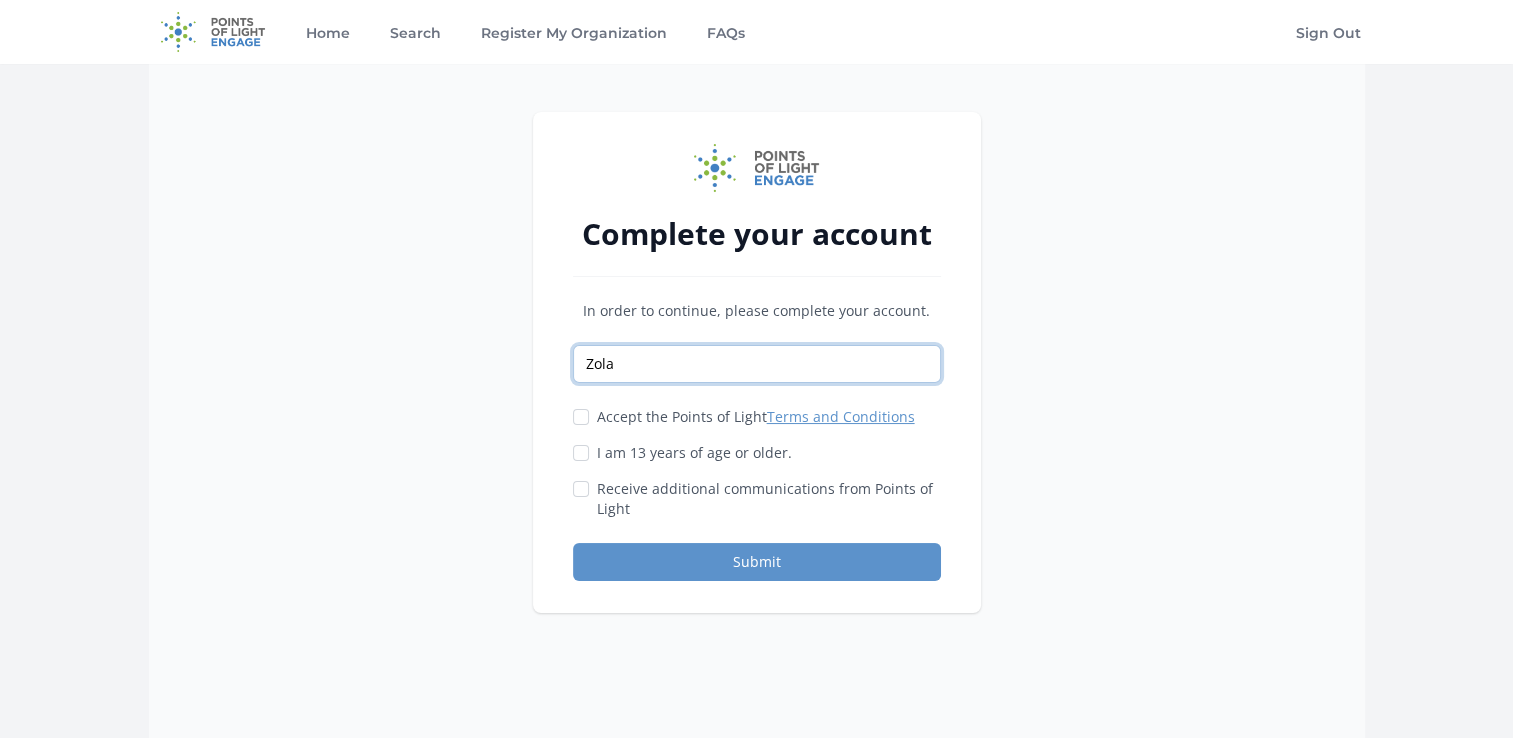 type on "Zola" 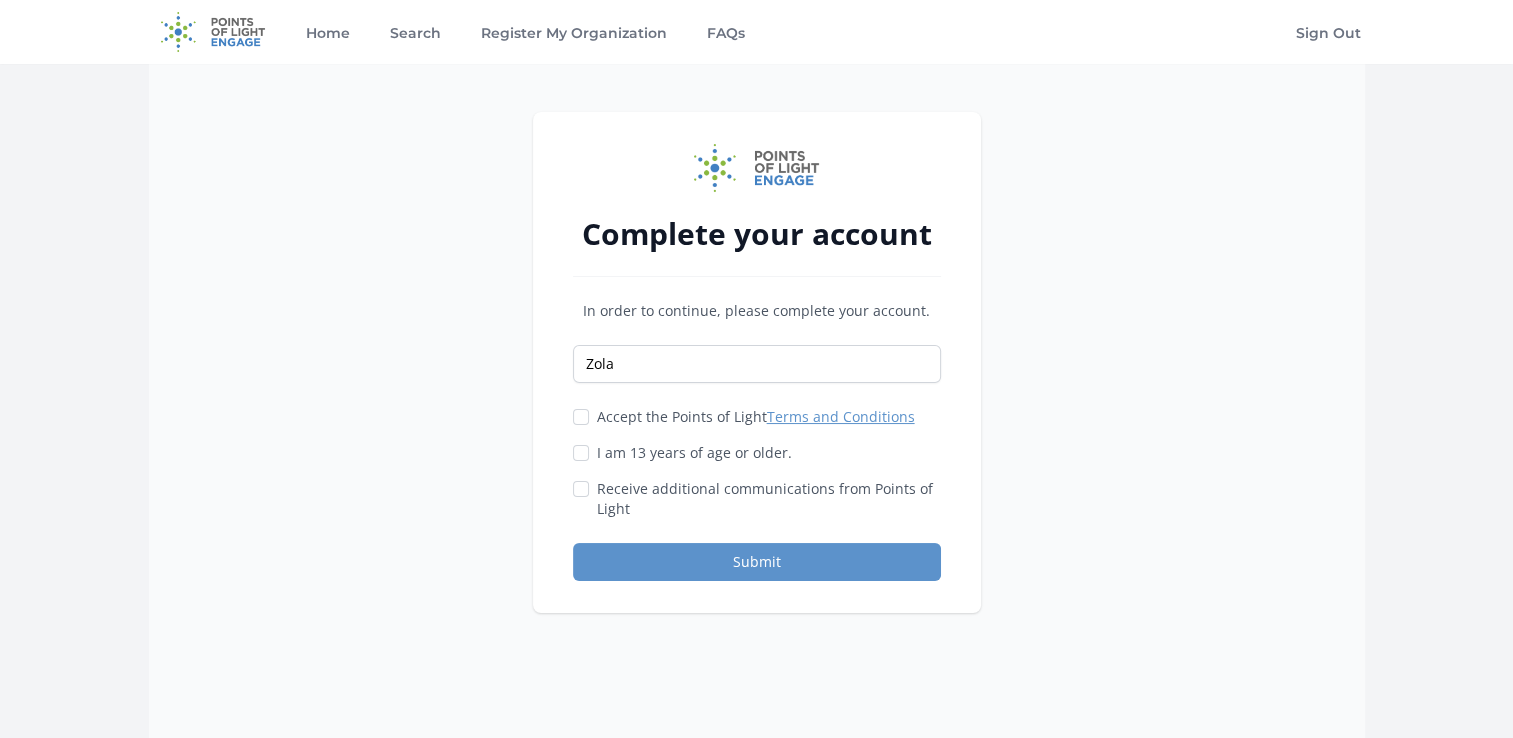 click on "Accept the Points of Light  Terms and Conditions" at bounding box center (756, 417) 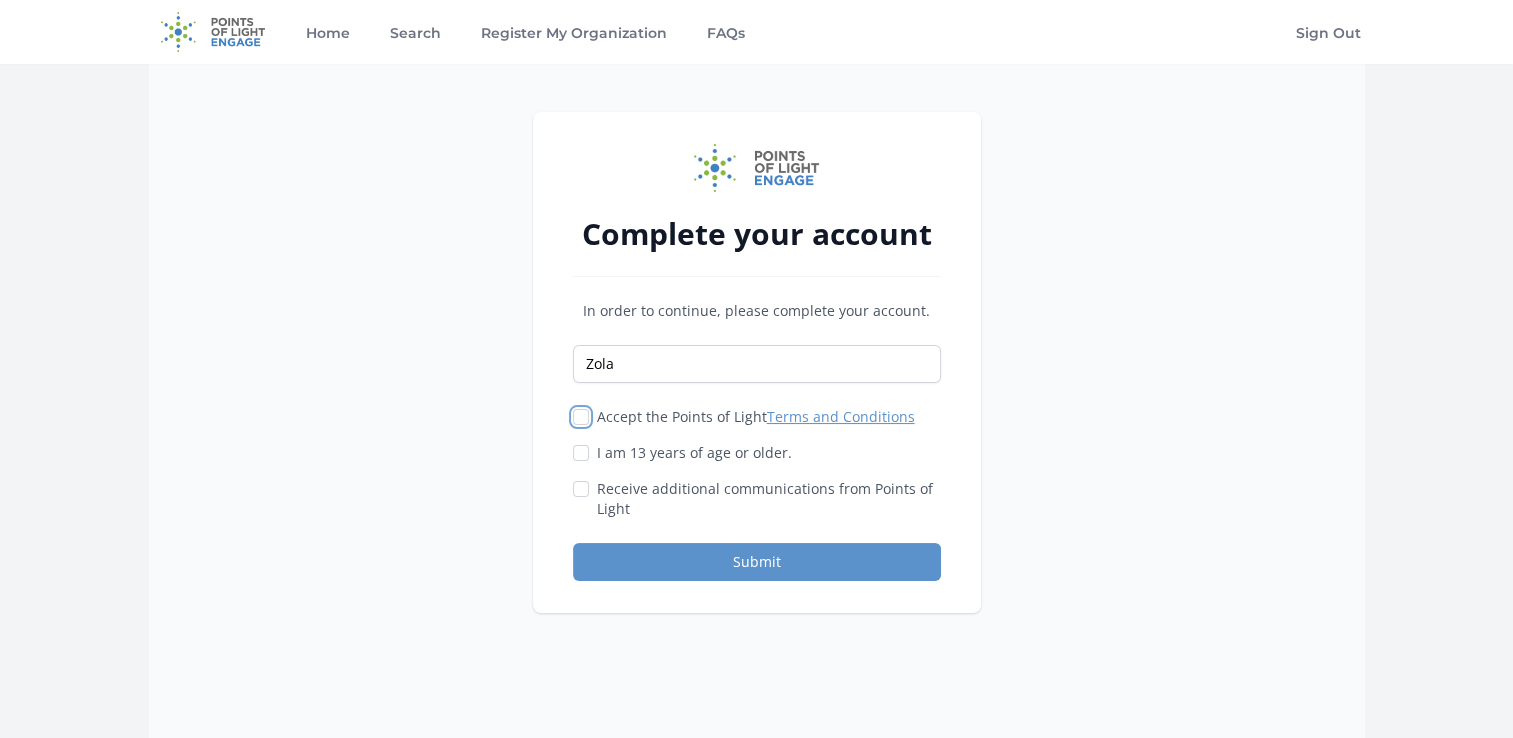 click on "Accept the Points of Light  Terms and Conditions" at bounding box center (581, 417) 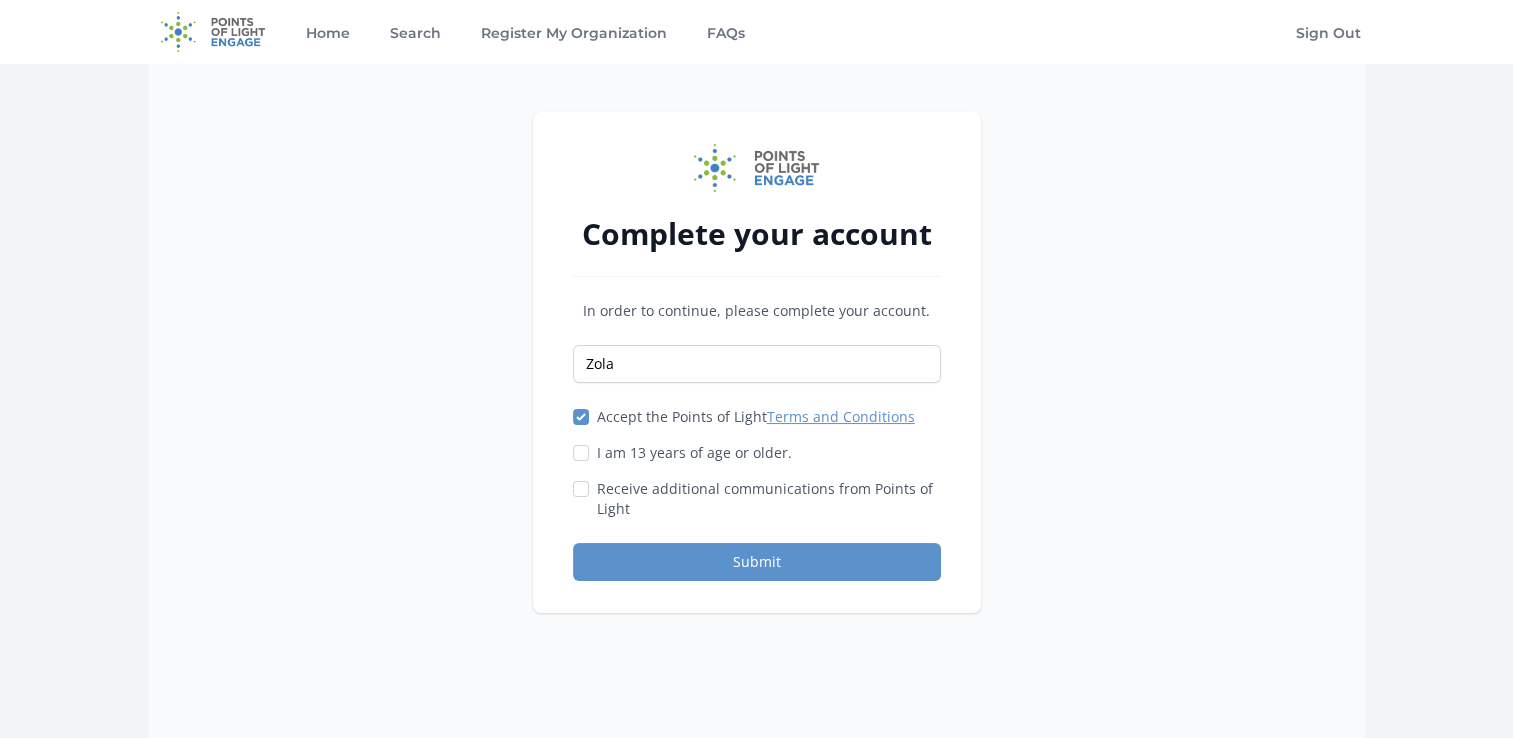 click on "Accept the Points of Light  Terms and Conditions
I am 13 years of age or older." at bounding box center [757, 463] 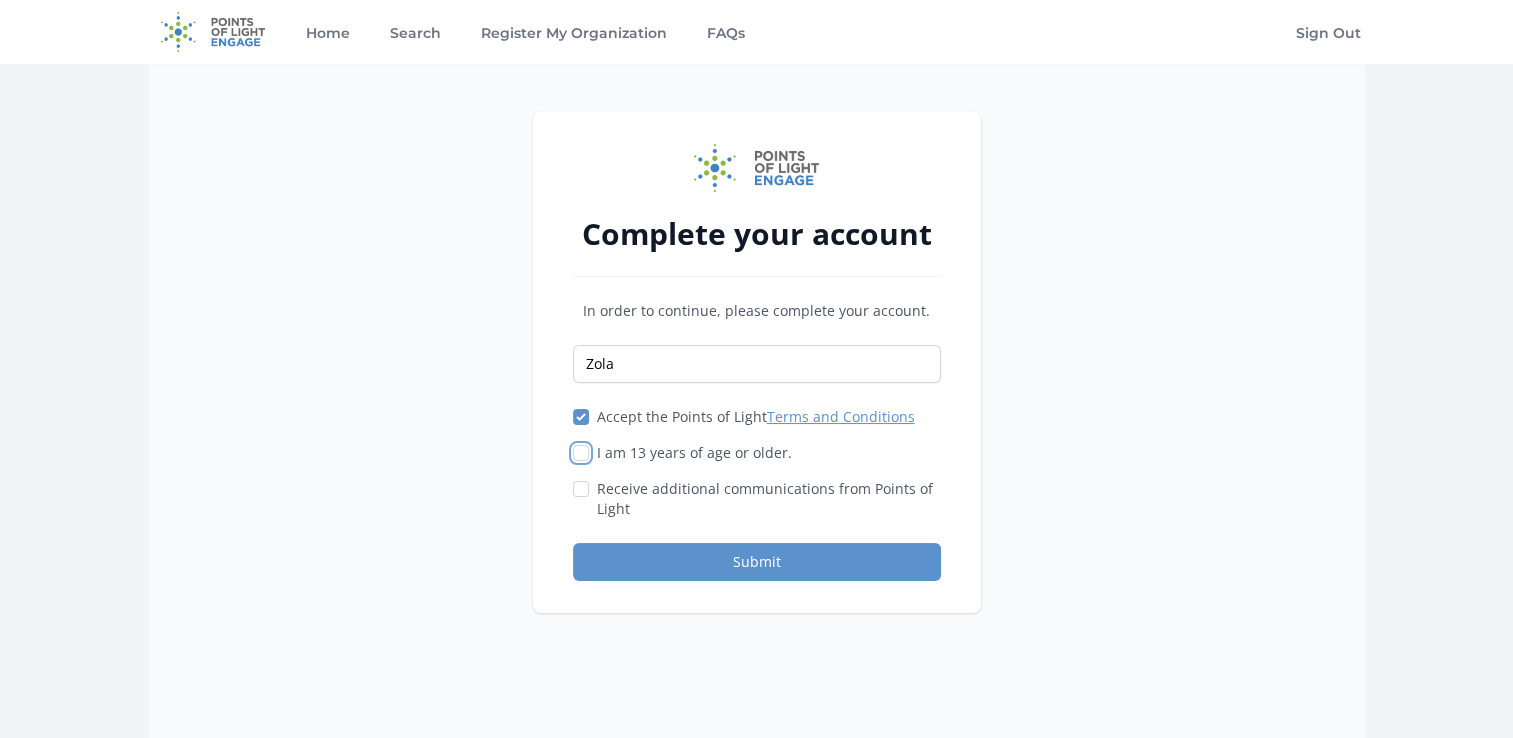 click on "I am 13 years of age or older." at bounding box center [581, 453] 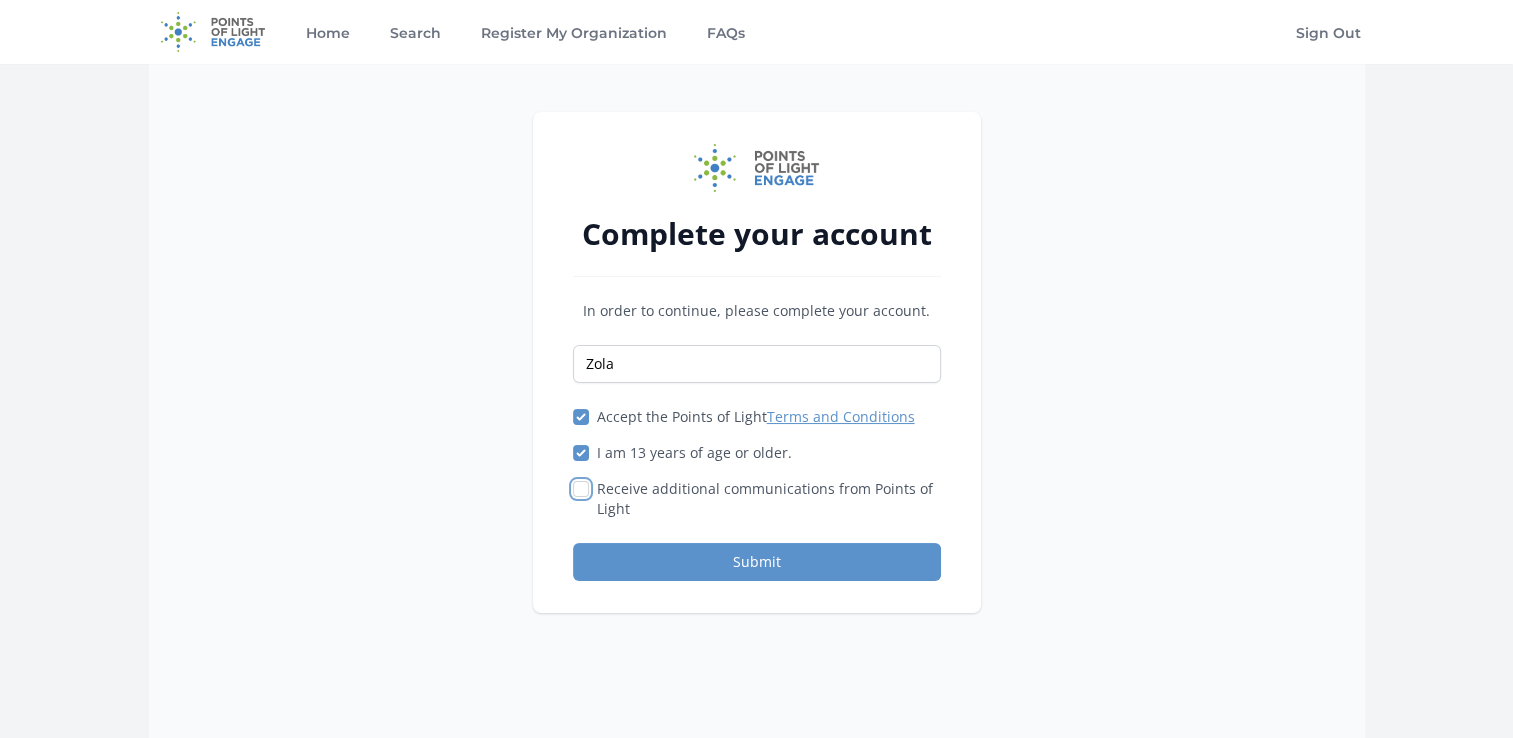 click on "Receive additional communications from Points of Light" at bounding box center [581, 489] 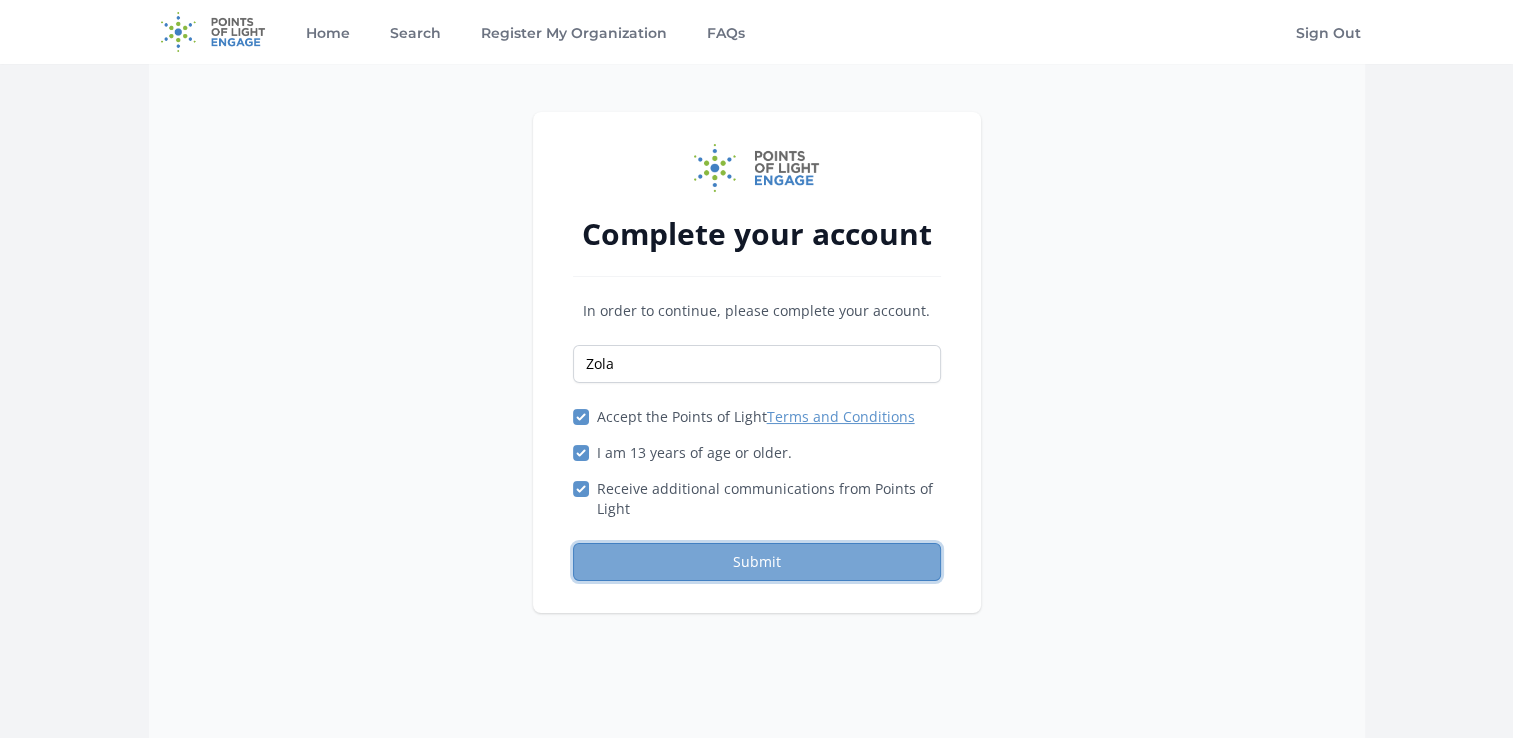 click on "Submit" at bounding box center [757, 562] 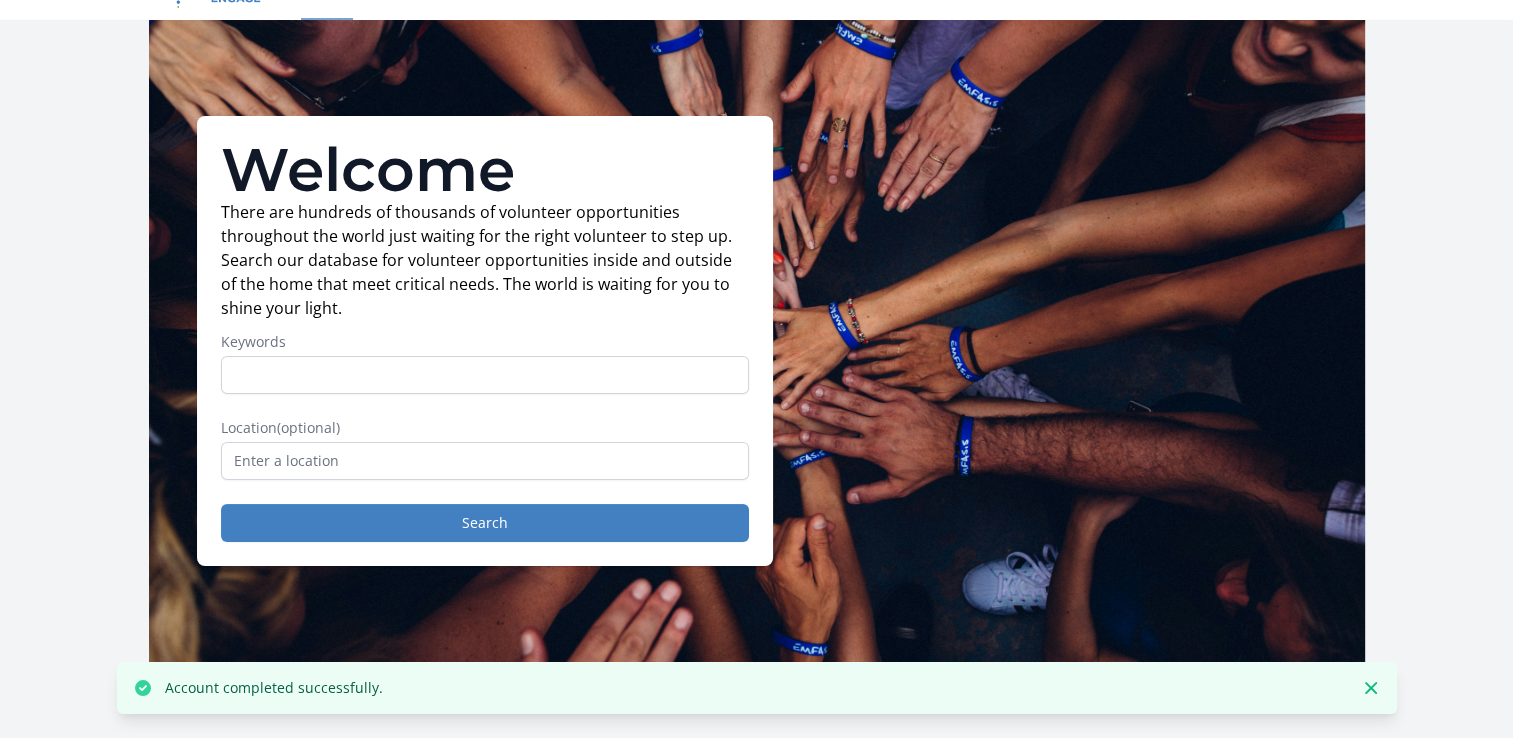 scroll, scrollTop: 0, scrollLeft: 0, axis: both 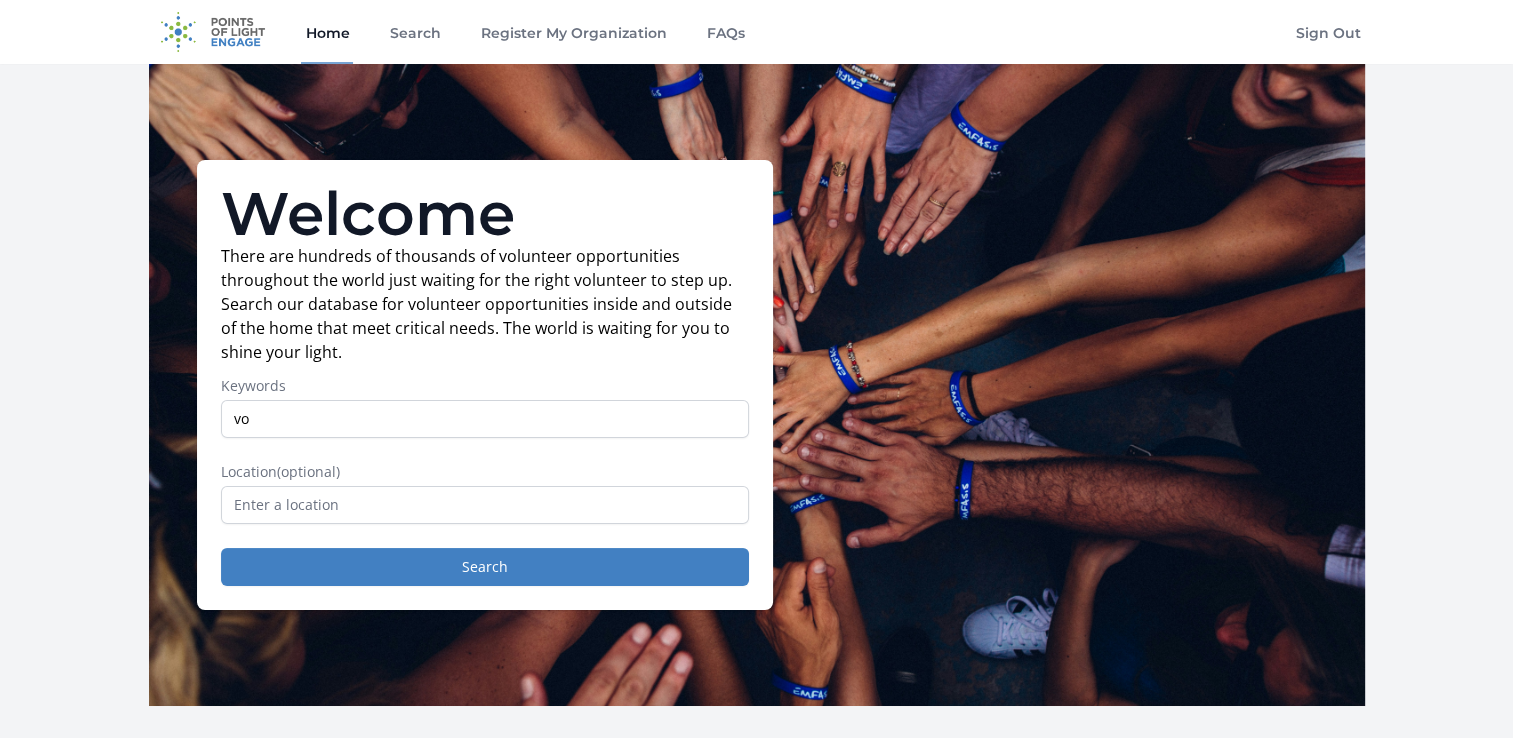 type on "v" 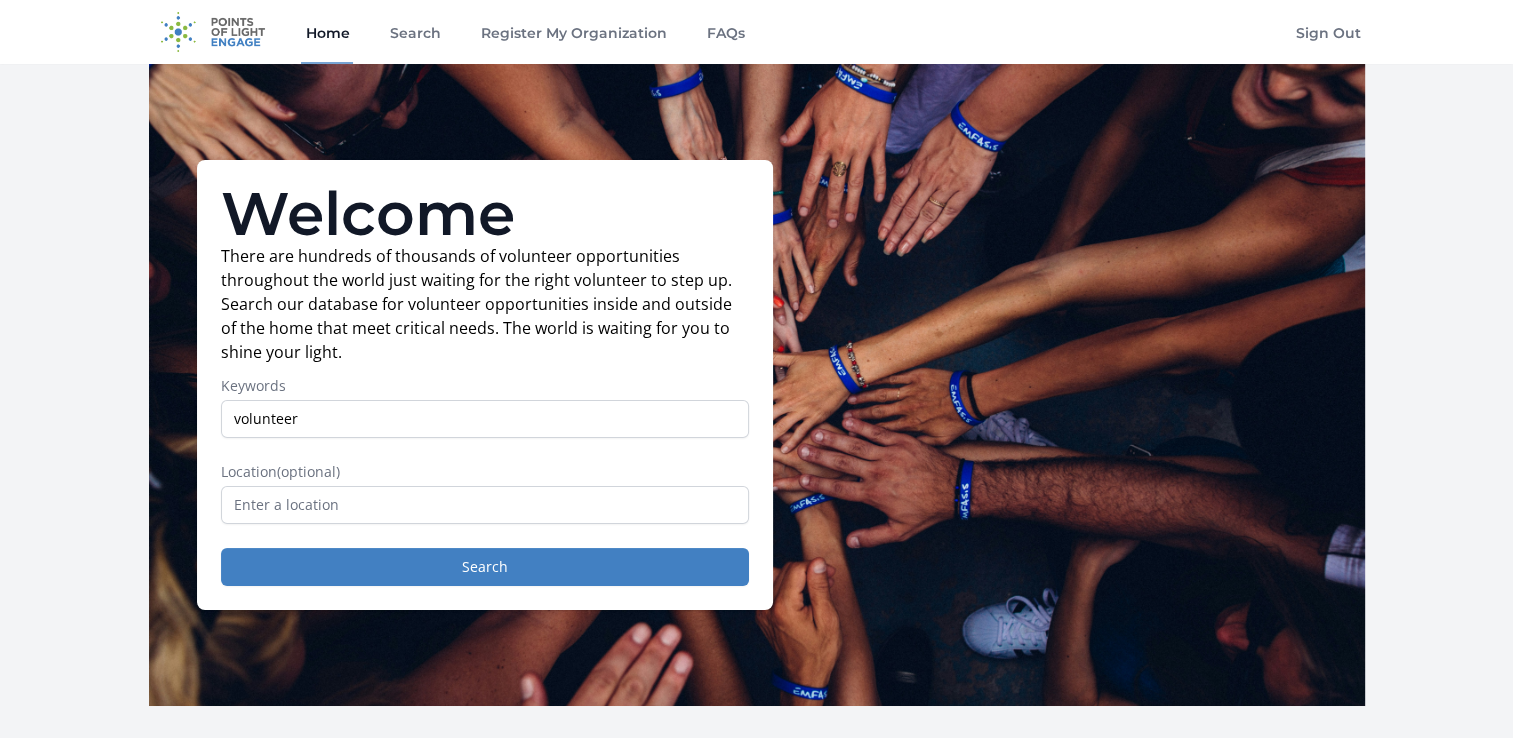 type on "volunteer" 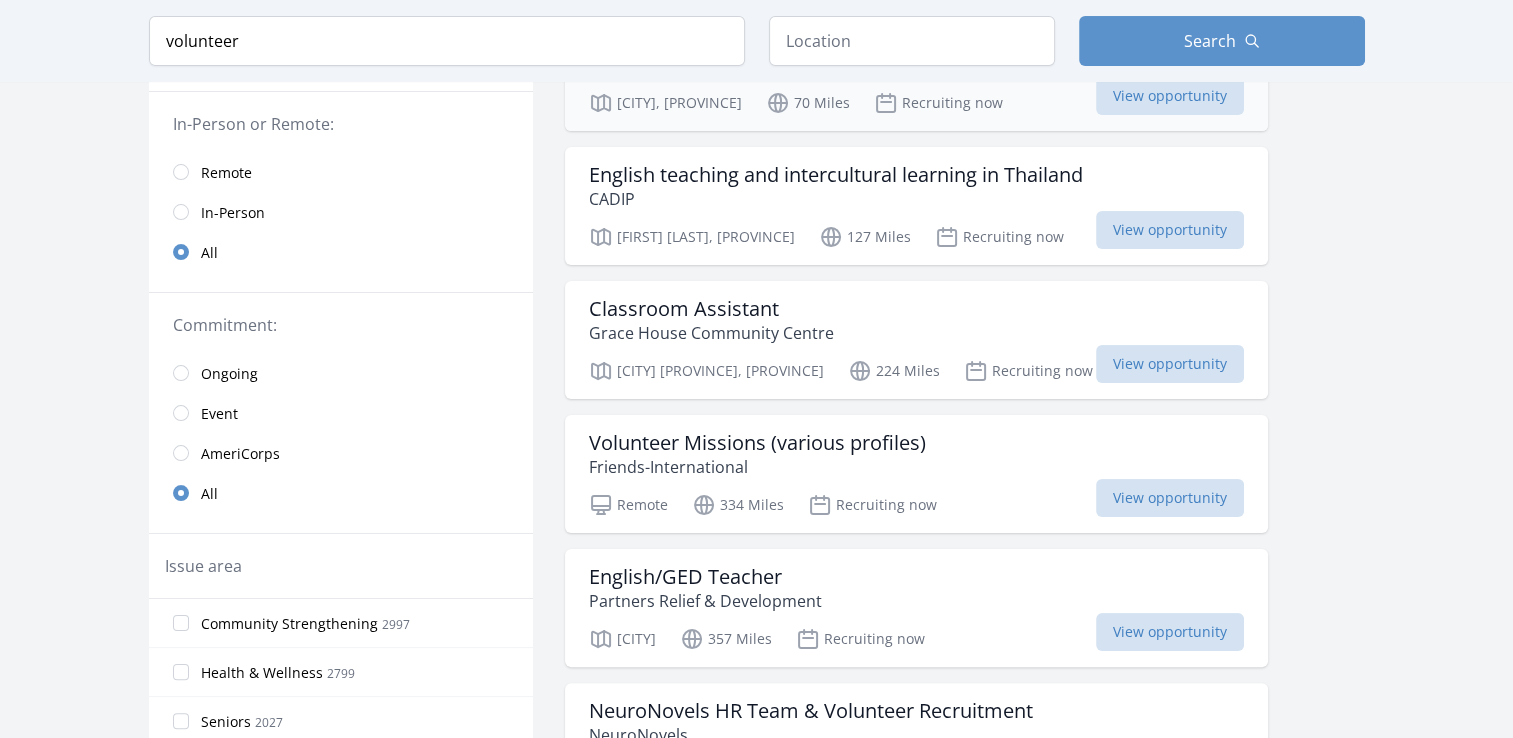 scroll, scrollTop: 284, scrollLeft: 0, axis: vertical 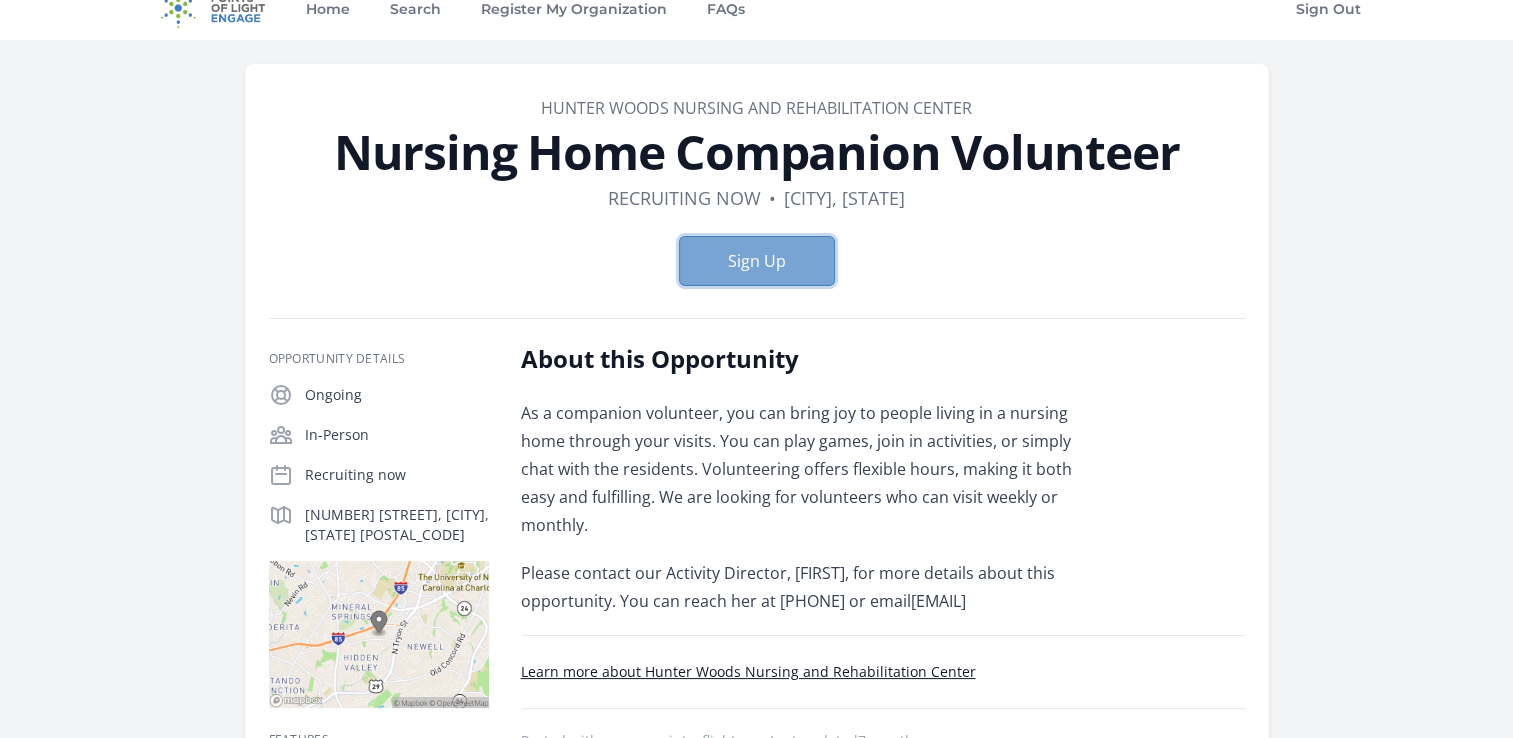 click on "Sign Up" at bounding box center (757, 261) 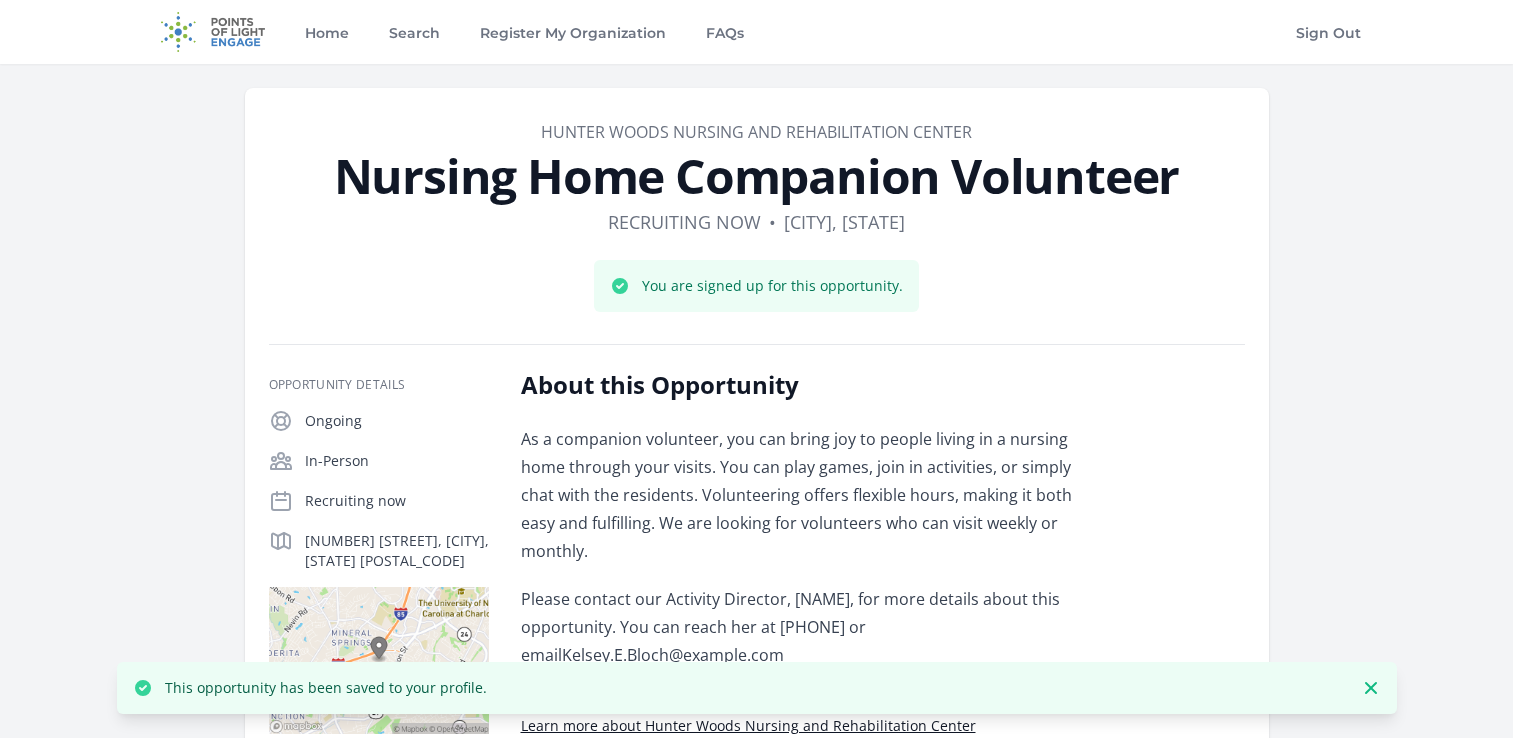 scroll, scrollTop: 0, scrollLeft: 0, axis: both 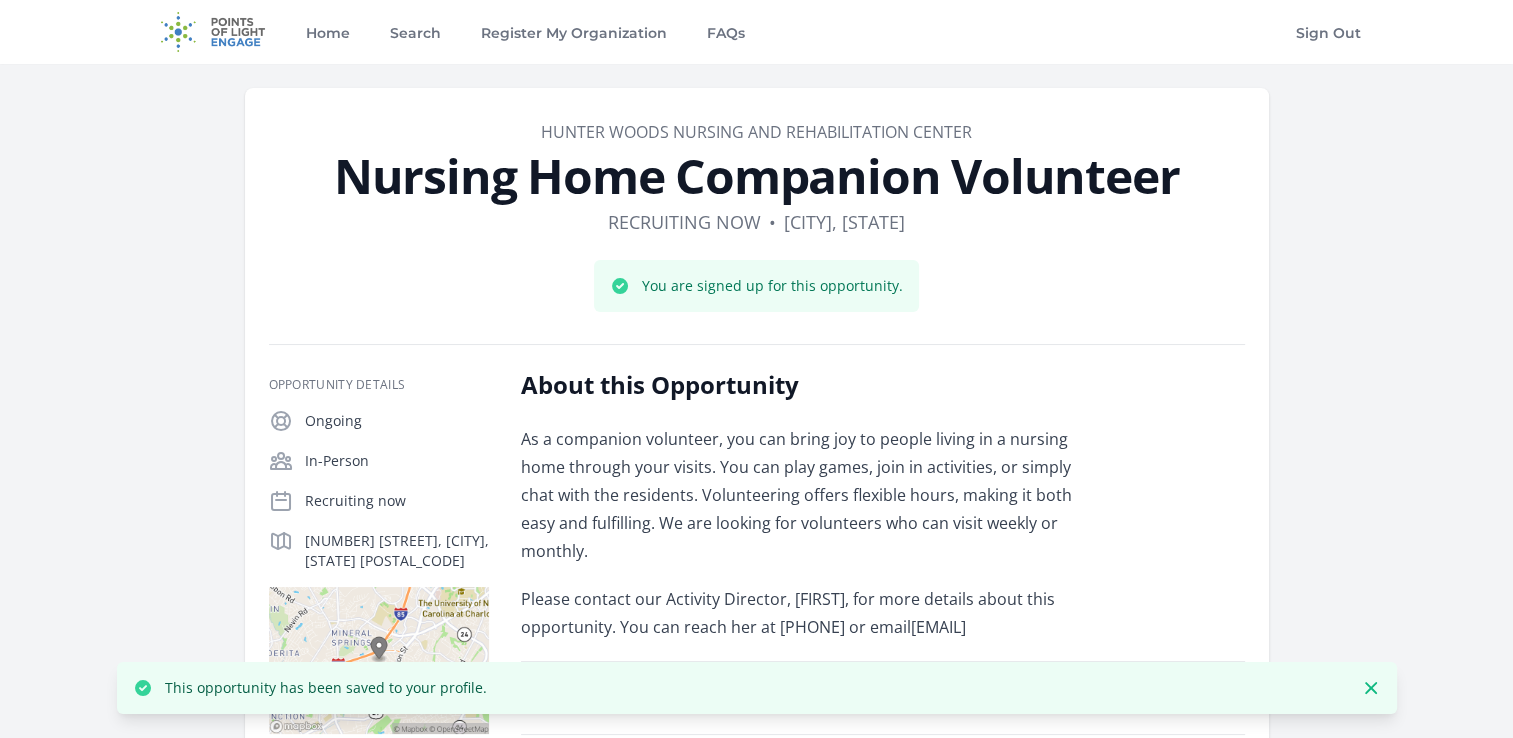 click on "Nursing Home Companion Volunteer" at bounding box center [757, 176] 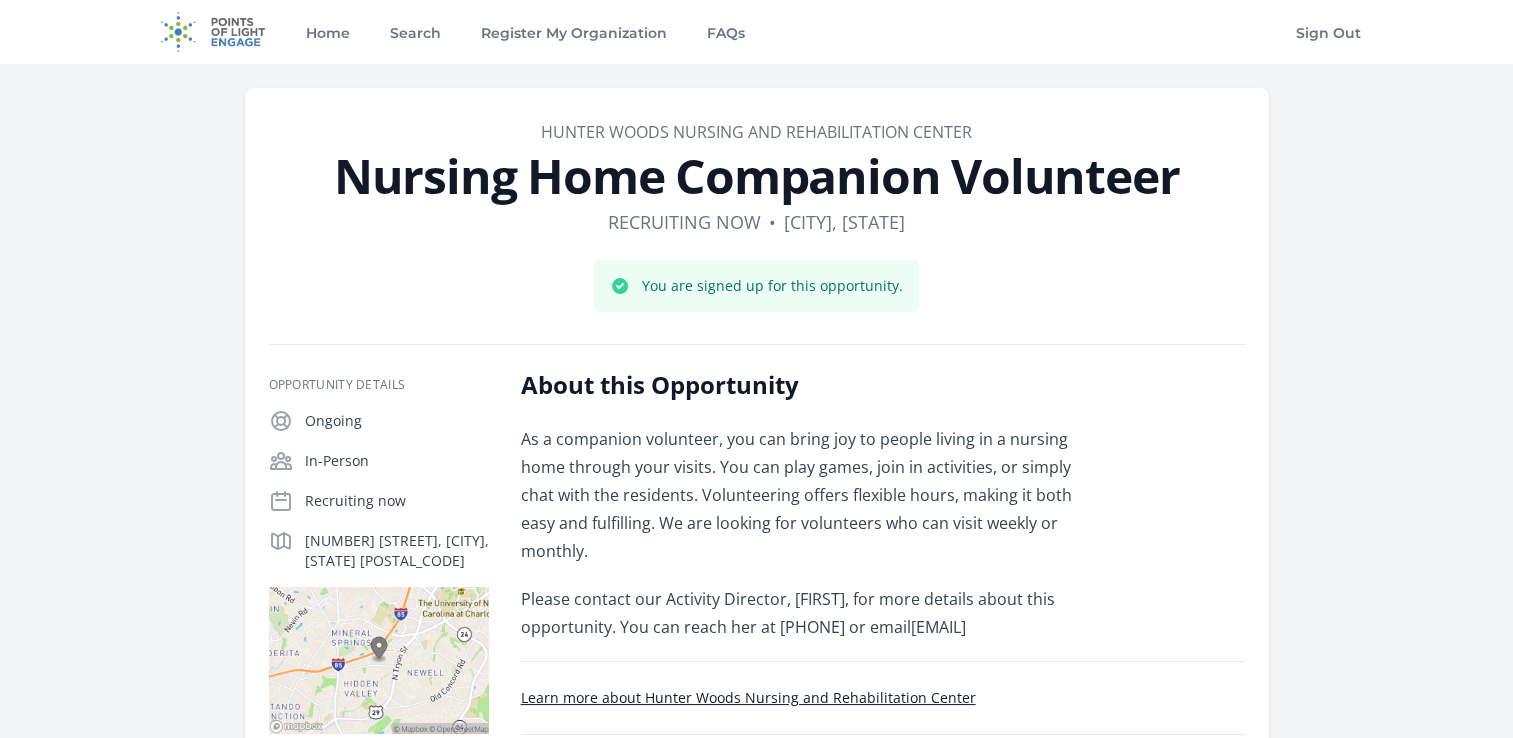 drag, startPoint x: 784, startPoint y: 631, endPoint x: 512, endPoint y: 620, distance: 272.22232 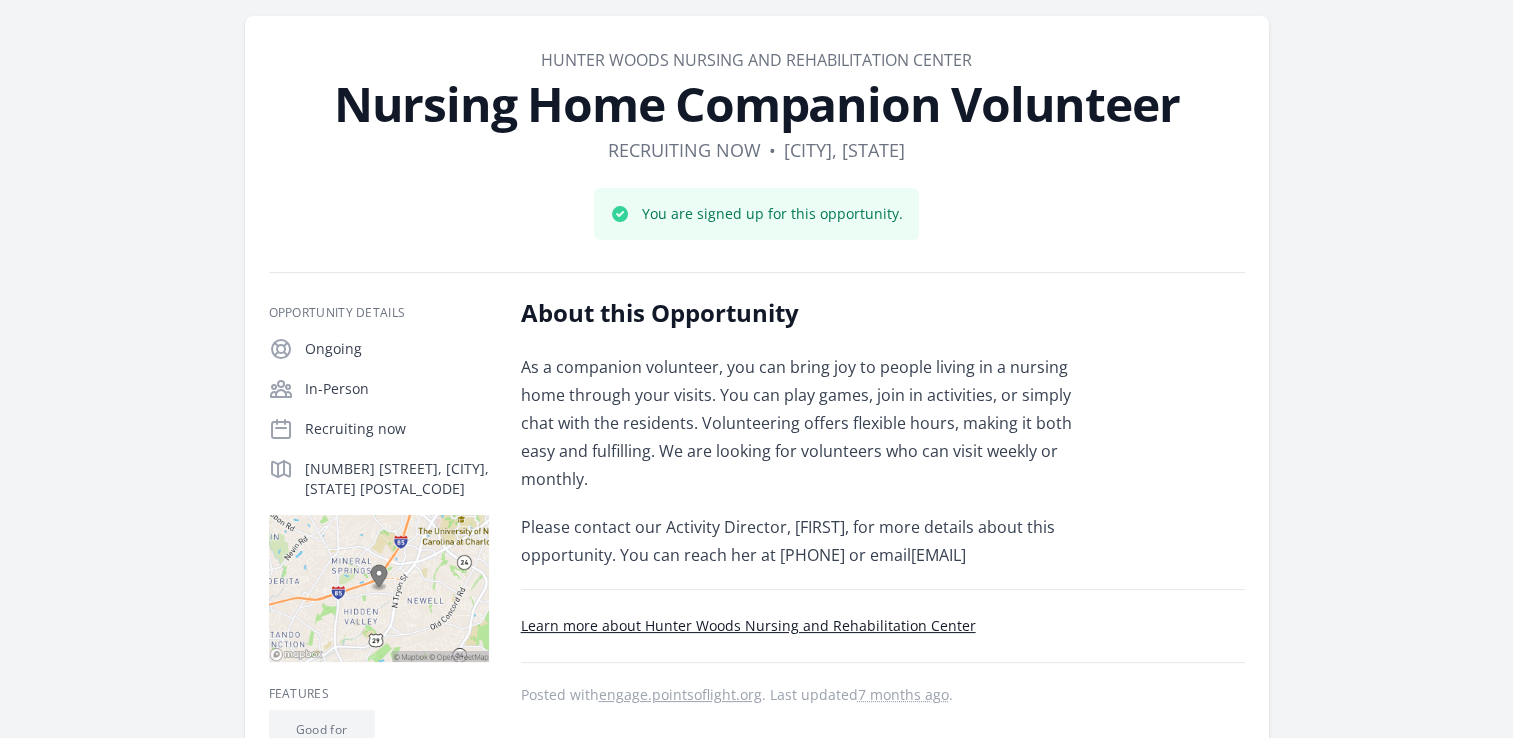 scroll, scrollTop: 92, scrollLeft: 0, axis: vertical 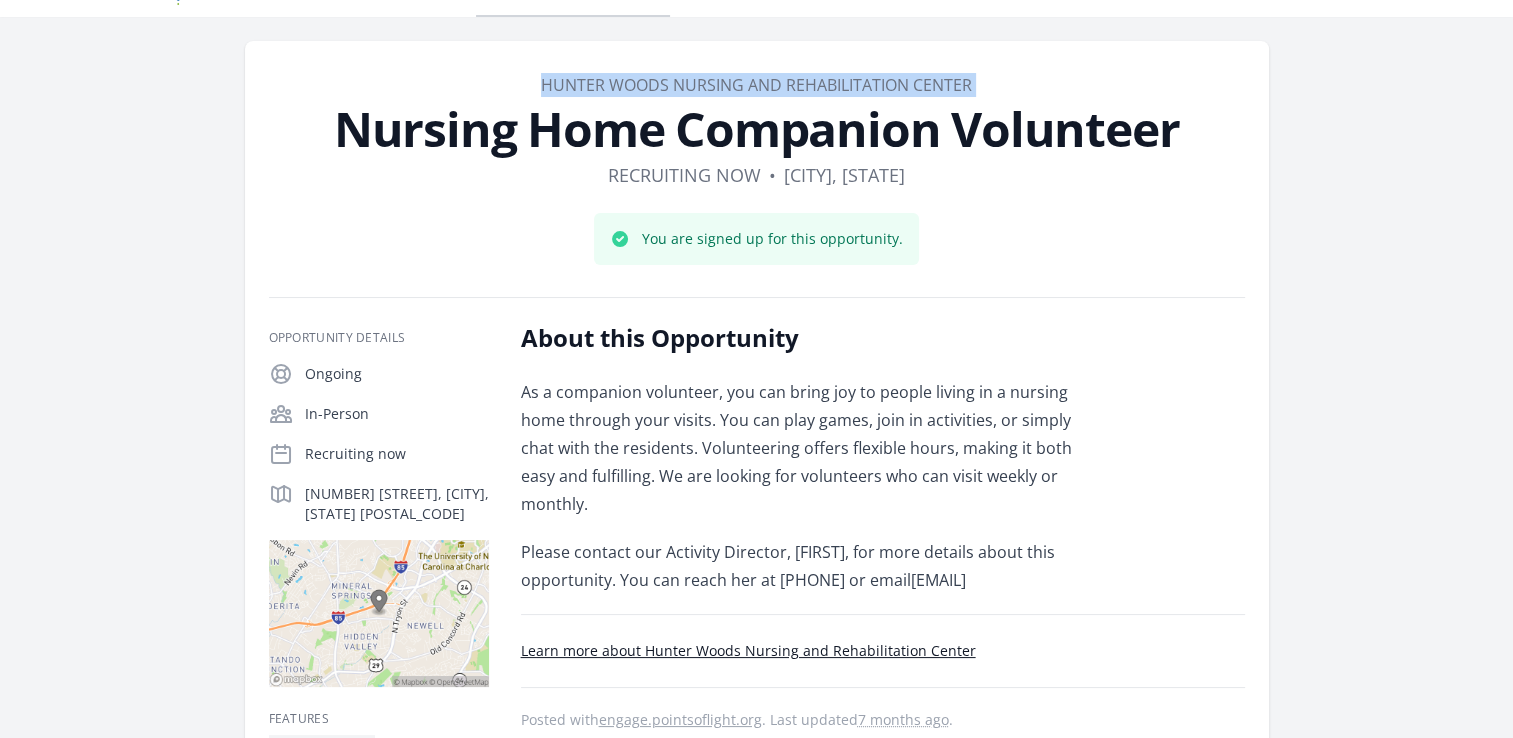 drag, startPoint x: 333, startPoint y: 80, endPoint x: 624, endPoint y: 16, distance: 297.95468 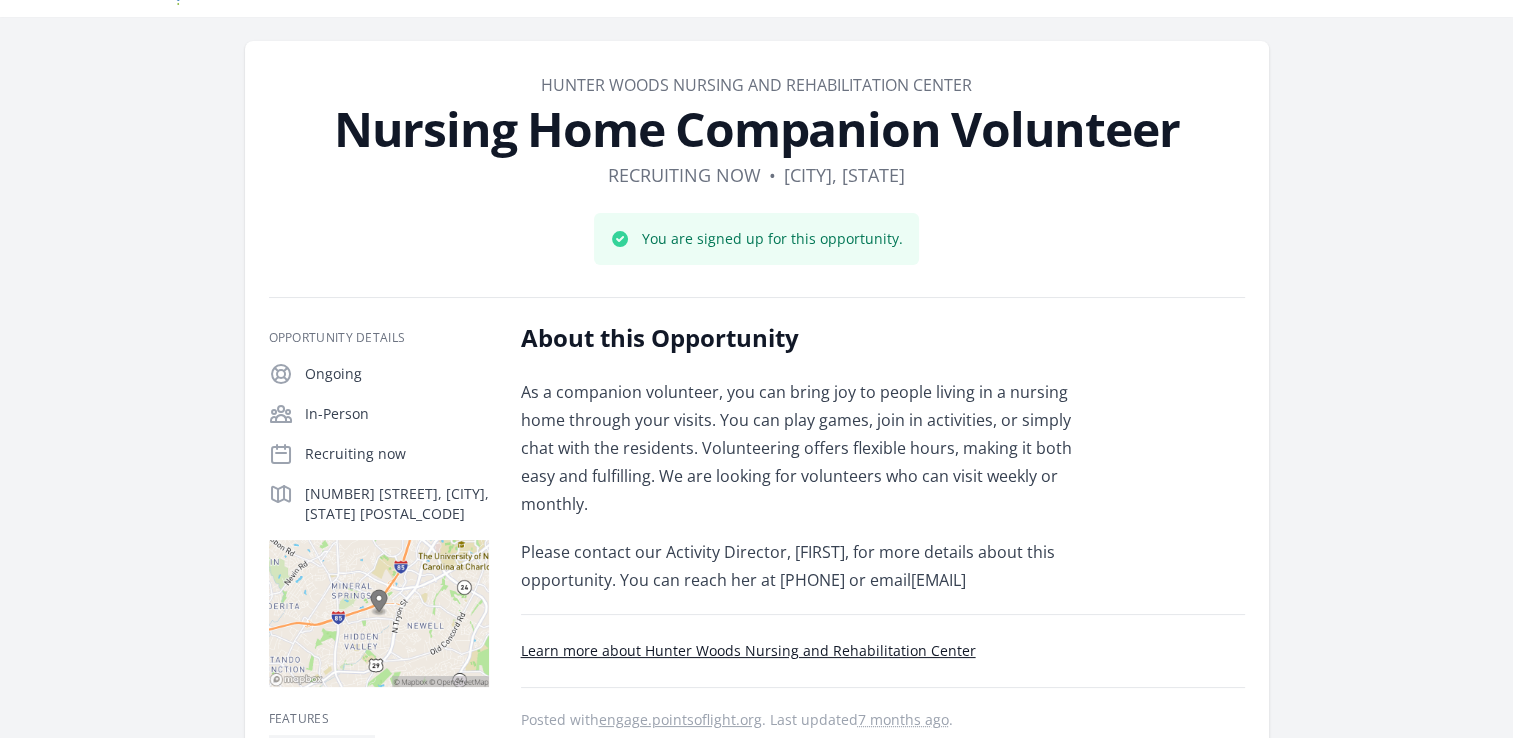 drag, startPoint x: 624, startPoint y: 16, endPoint x: 536, endPoint y: 98, distance: 120.283 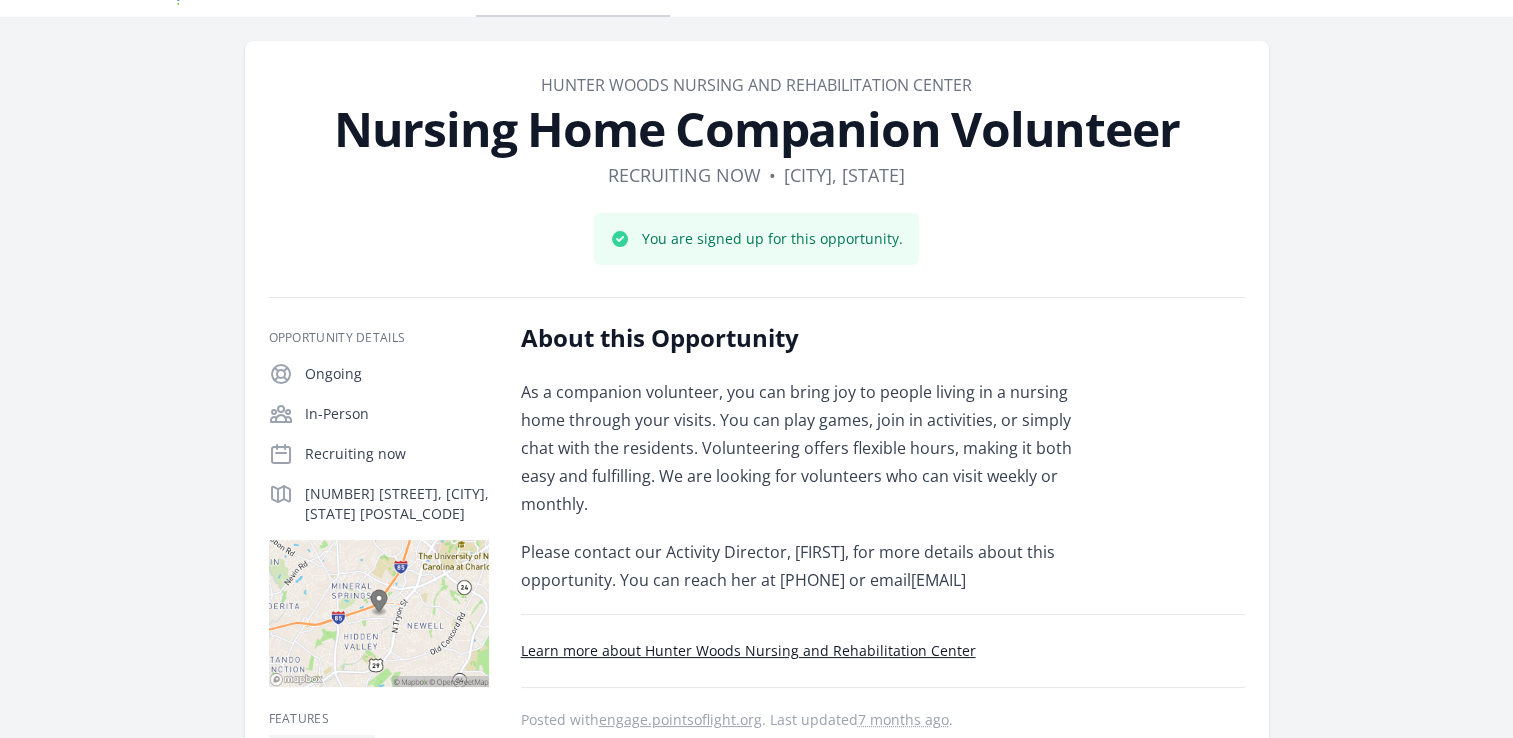drag, startPoint x: 352, startPoint y: 62, endPoint x: 508, endPoint y: 11, distance: 164.12495 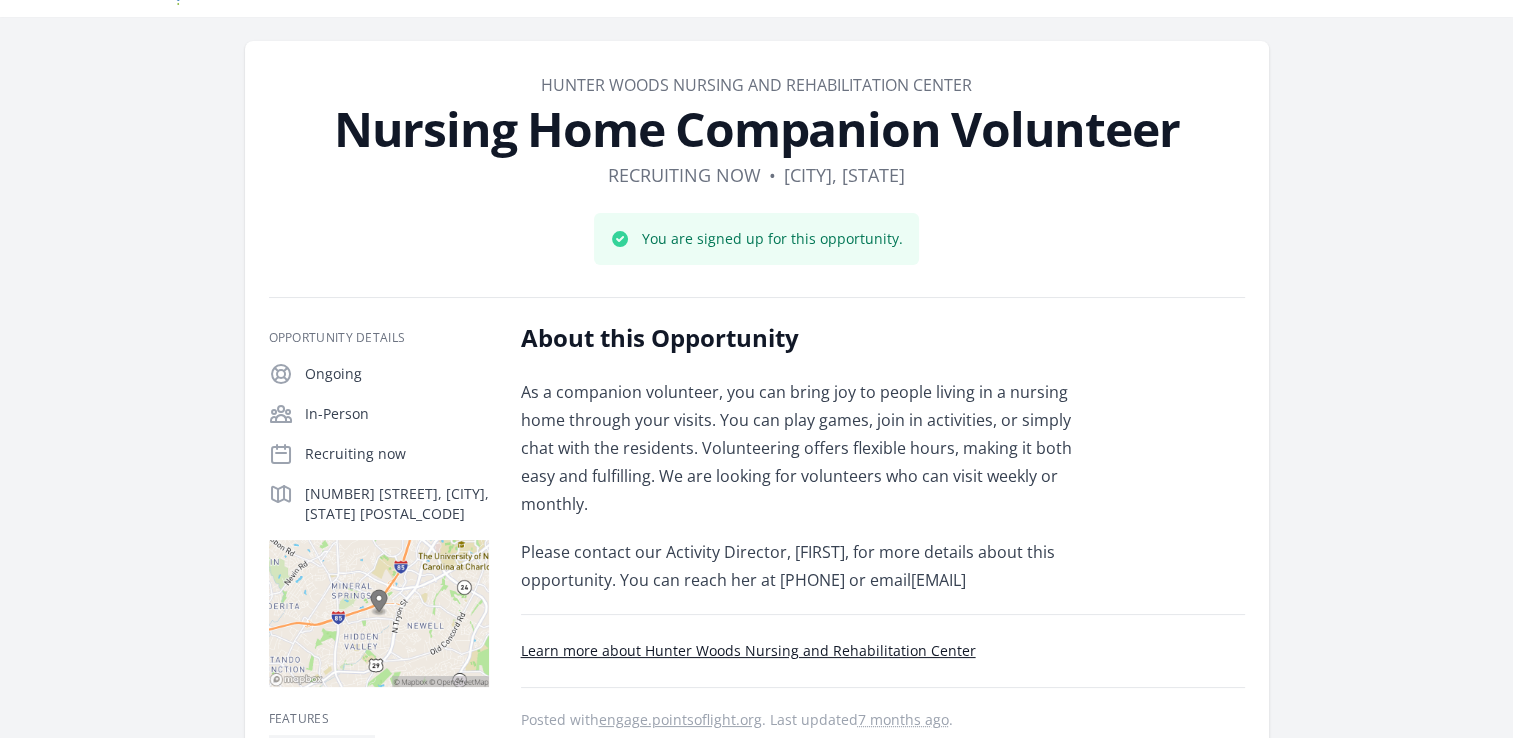 click on "Hunter Woods Nursing and Rehabilitation Center" at bounding box center (756, 85) 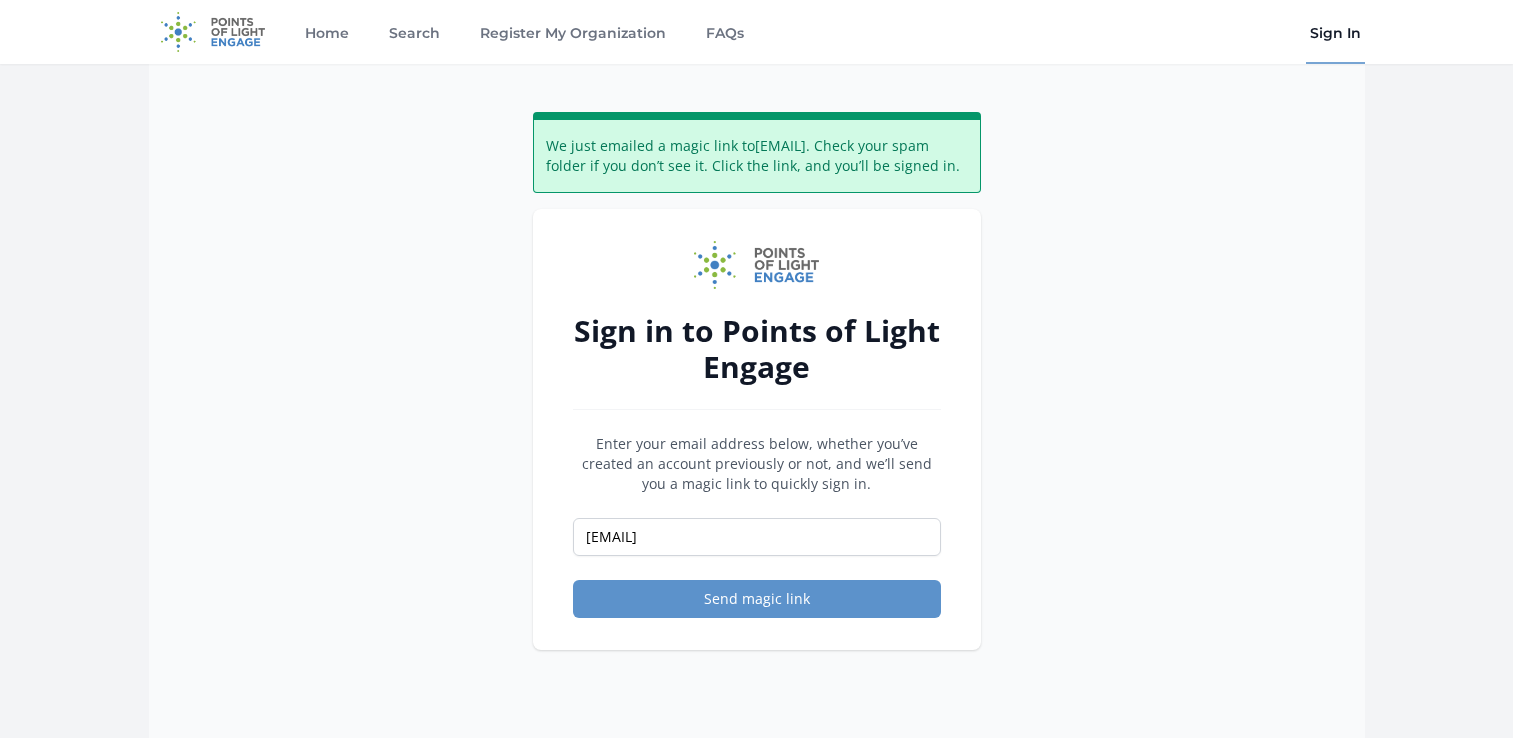 scroll, scrollTop: 0, scrollLeft: 0, axis: both 